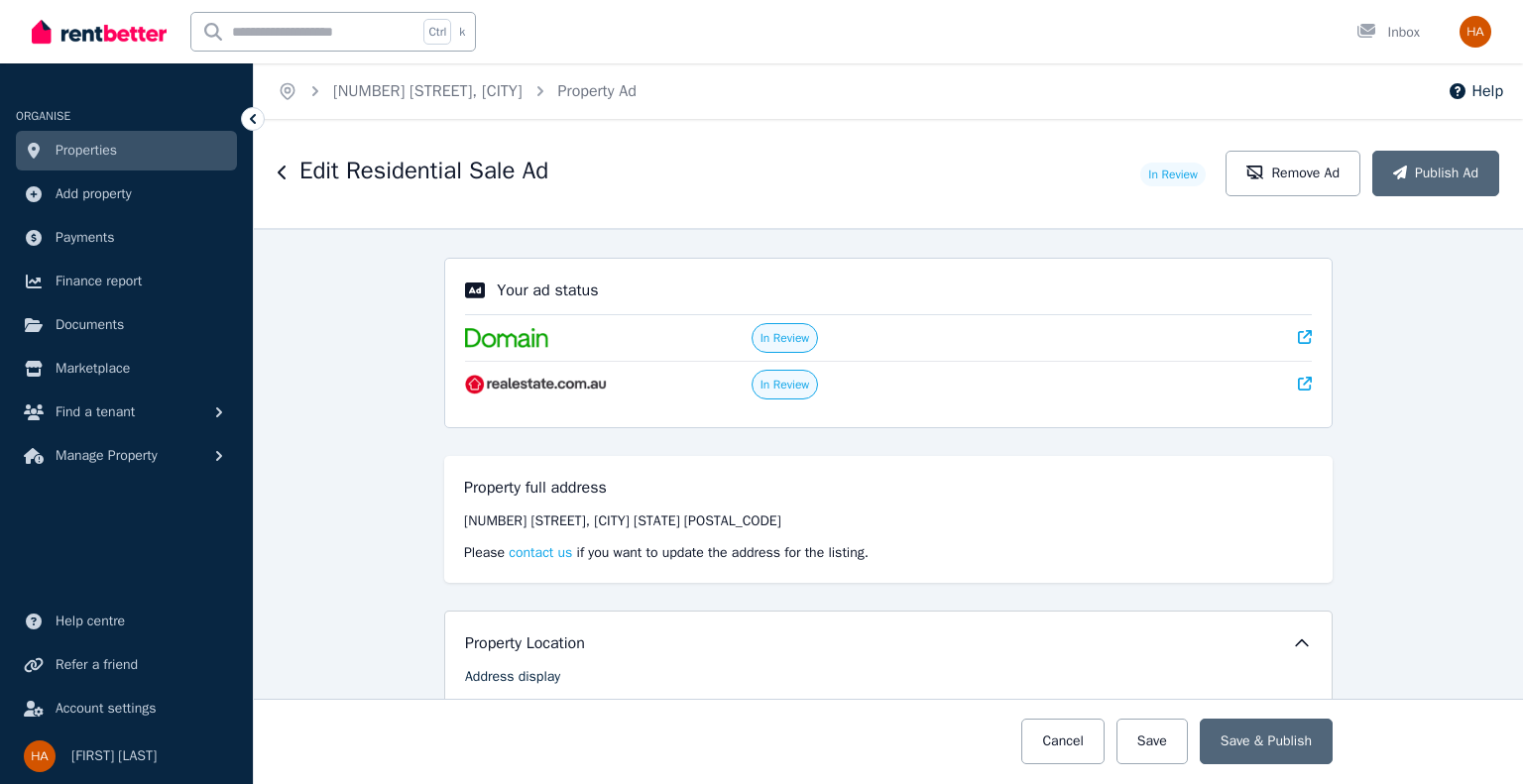 select on "**********" 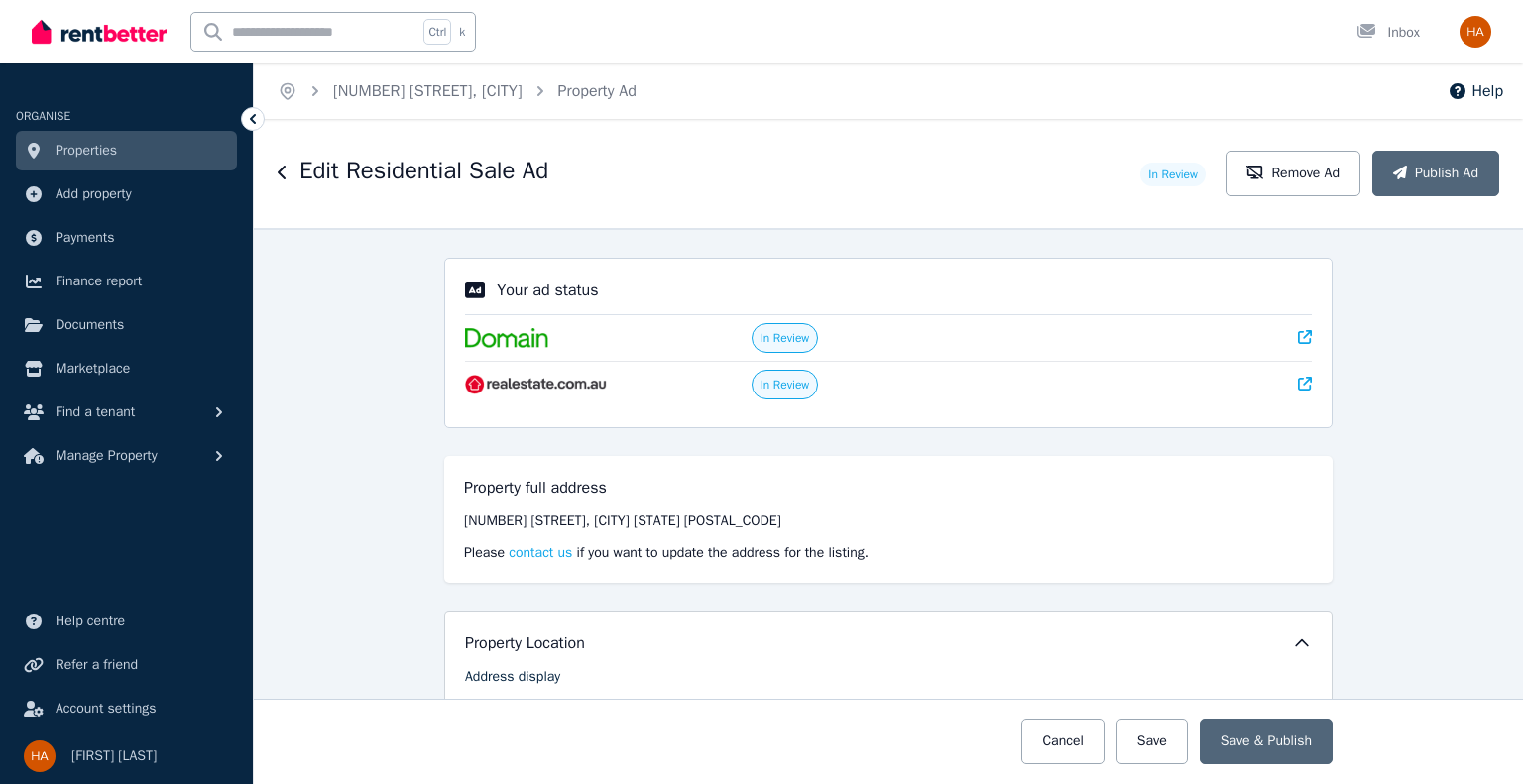 scroll, scrollTop: 0, scrollLeft: 0, axis: both 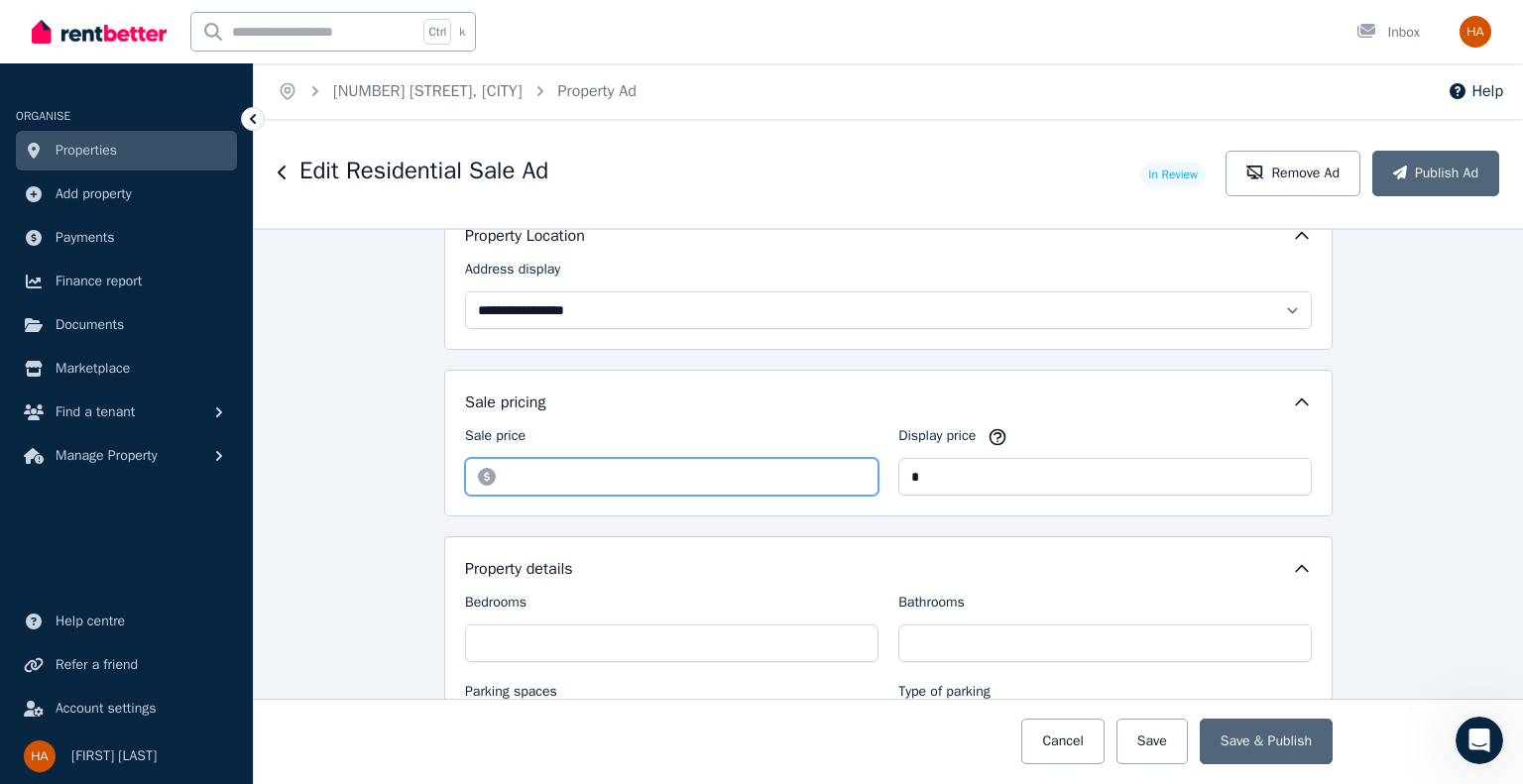 click on "*********" at bounding box center (671, 477) 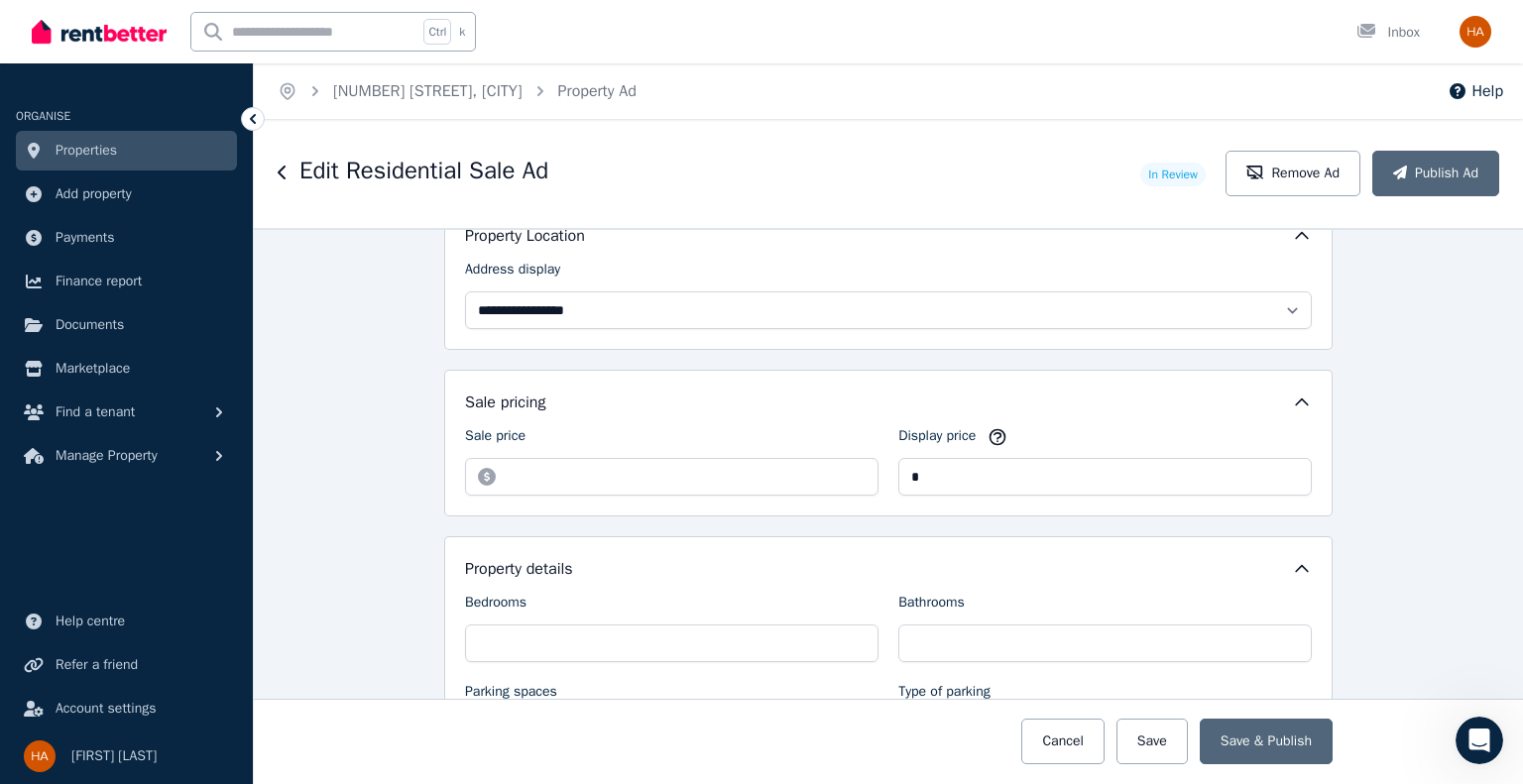 click at bounding box center (1479, 740) 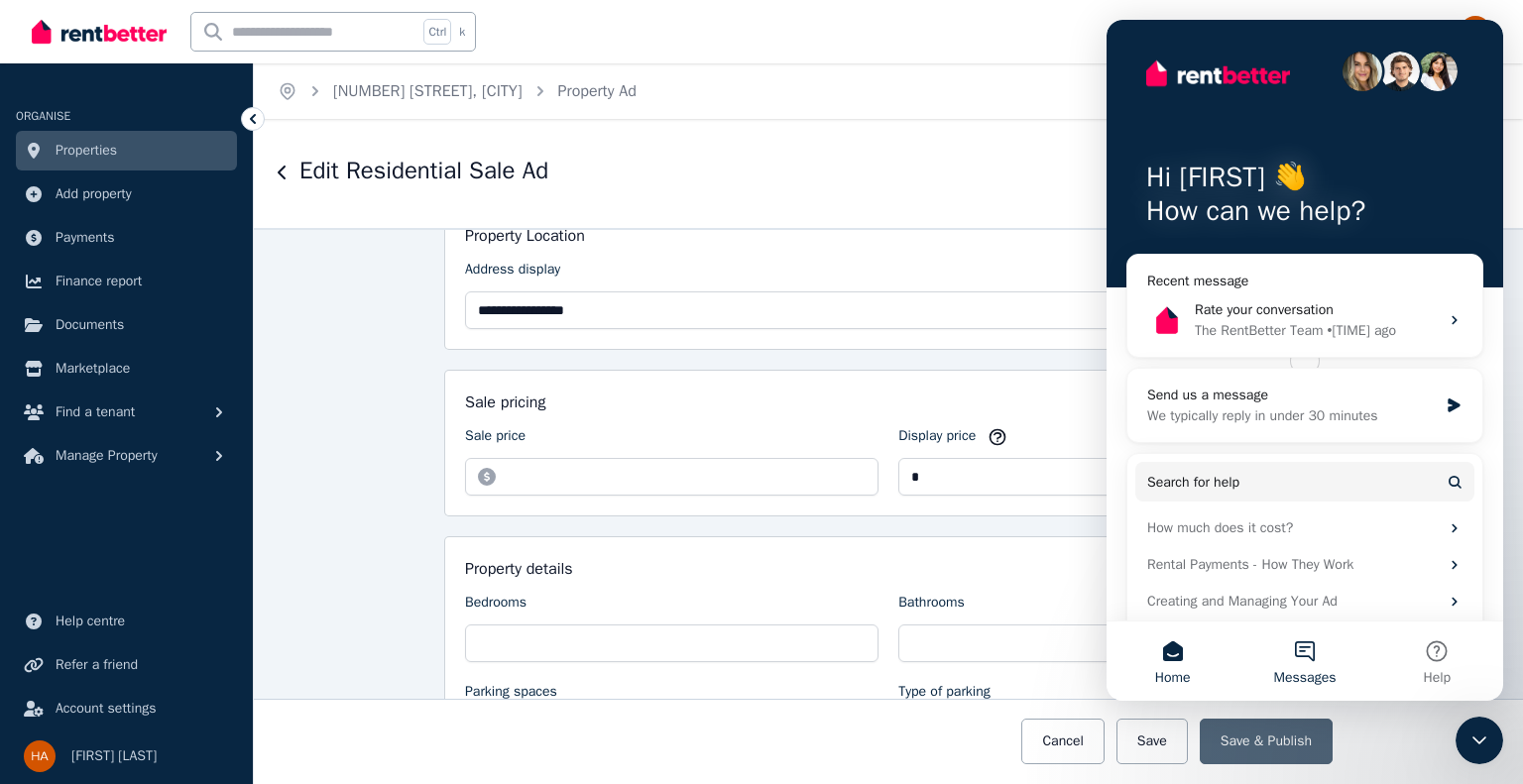 click on "Messages" at bounding box center [1304, 661] 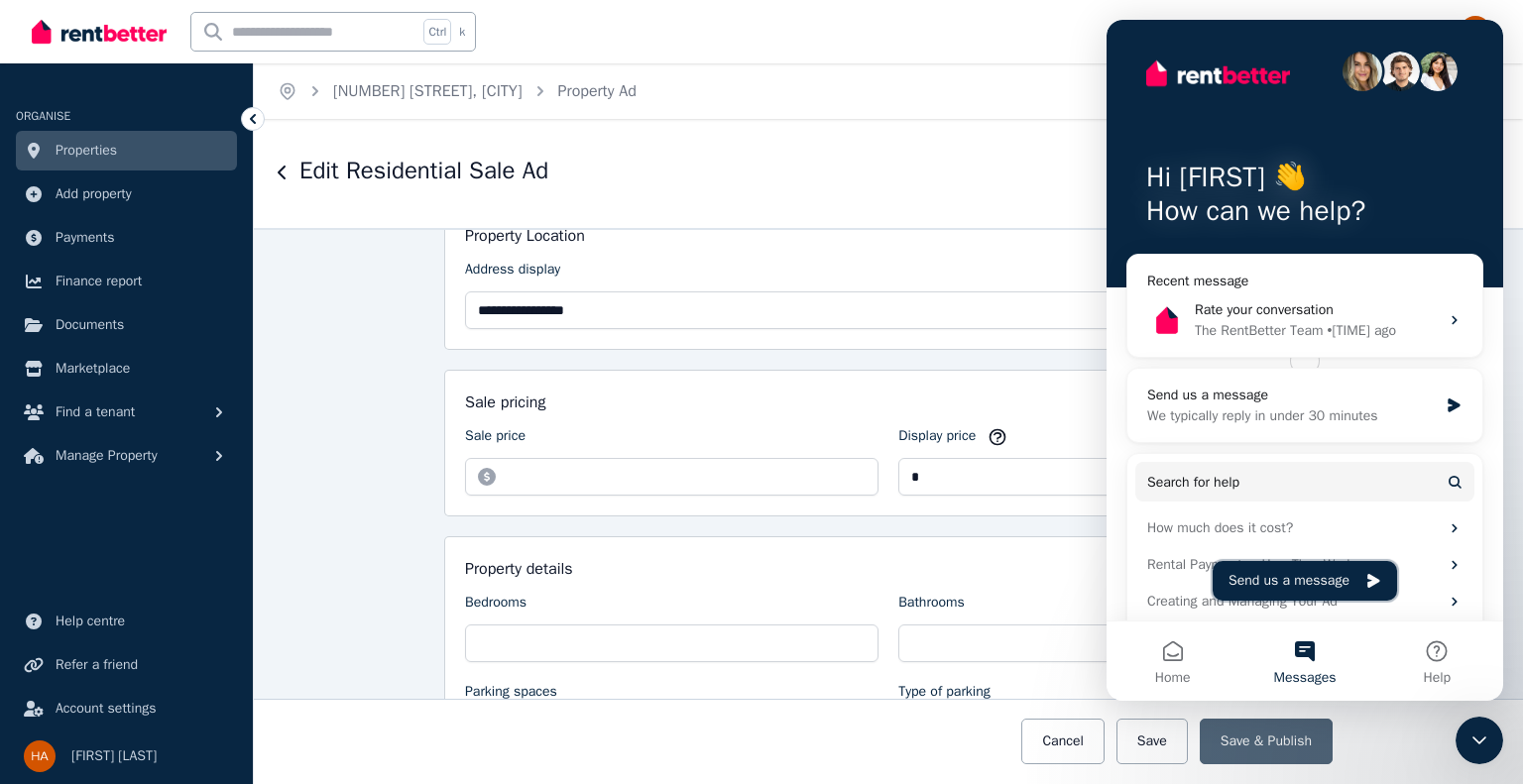 click on "Send us a message" at bounding box center (1305, 581) 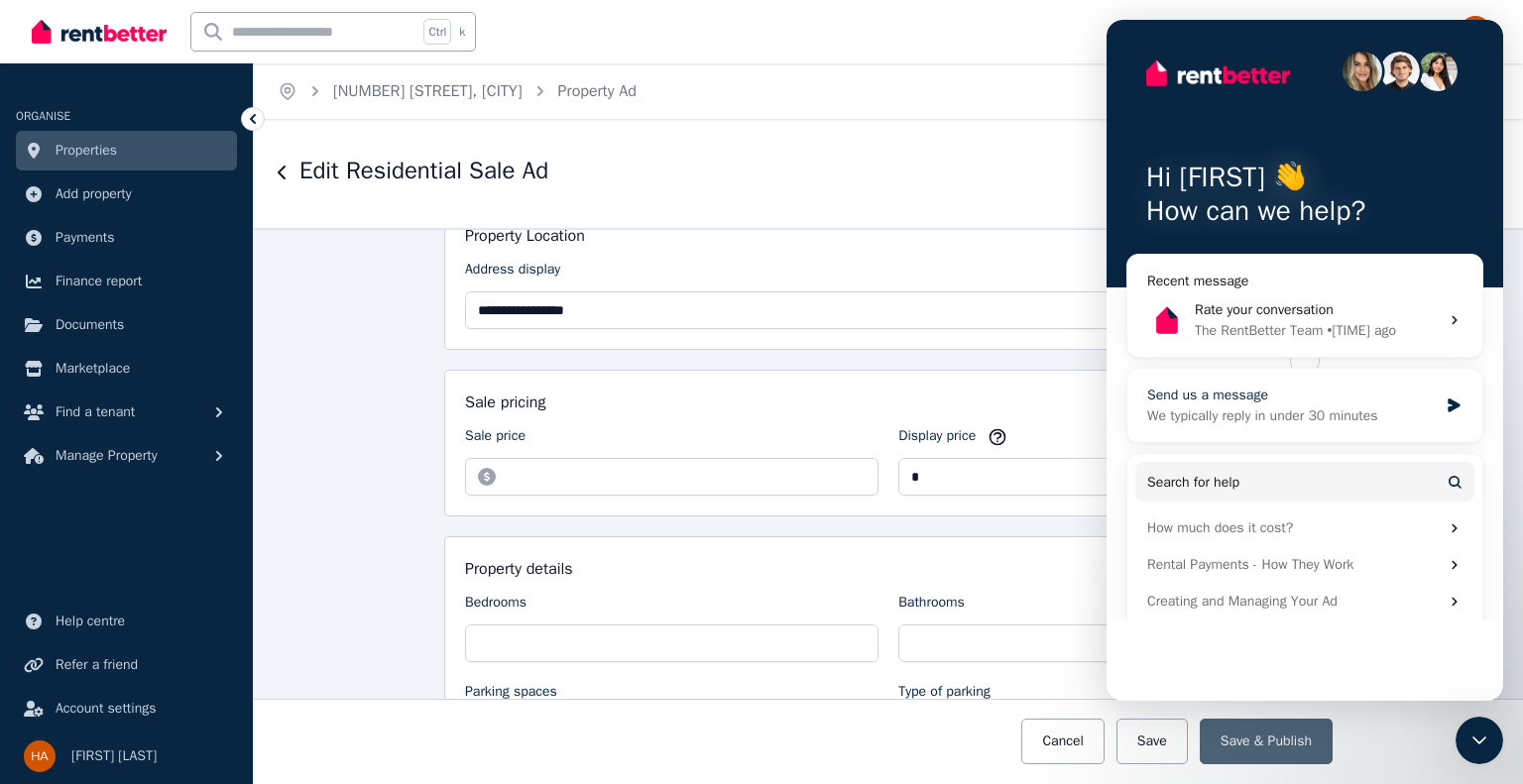 click on "Send us a message" at bounding box center (1292, 394) 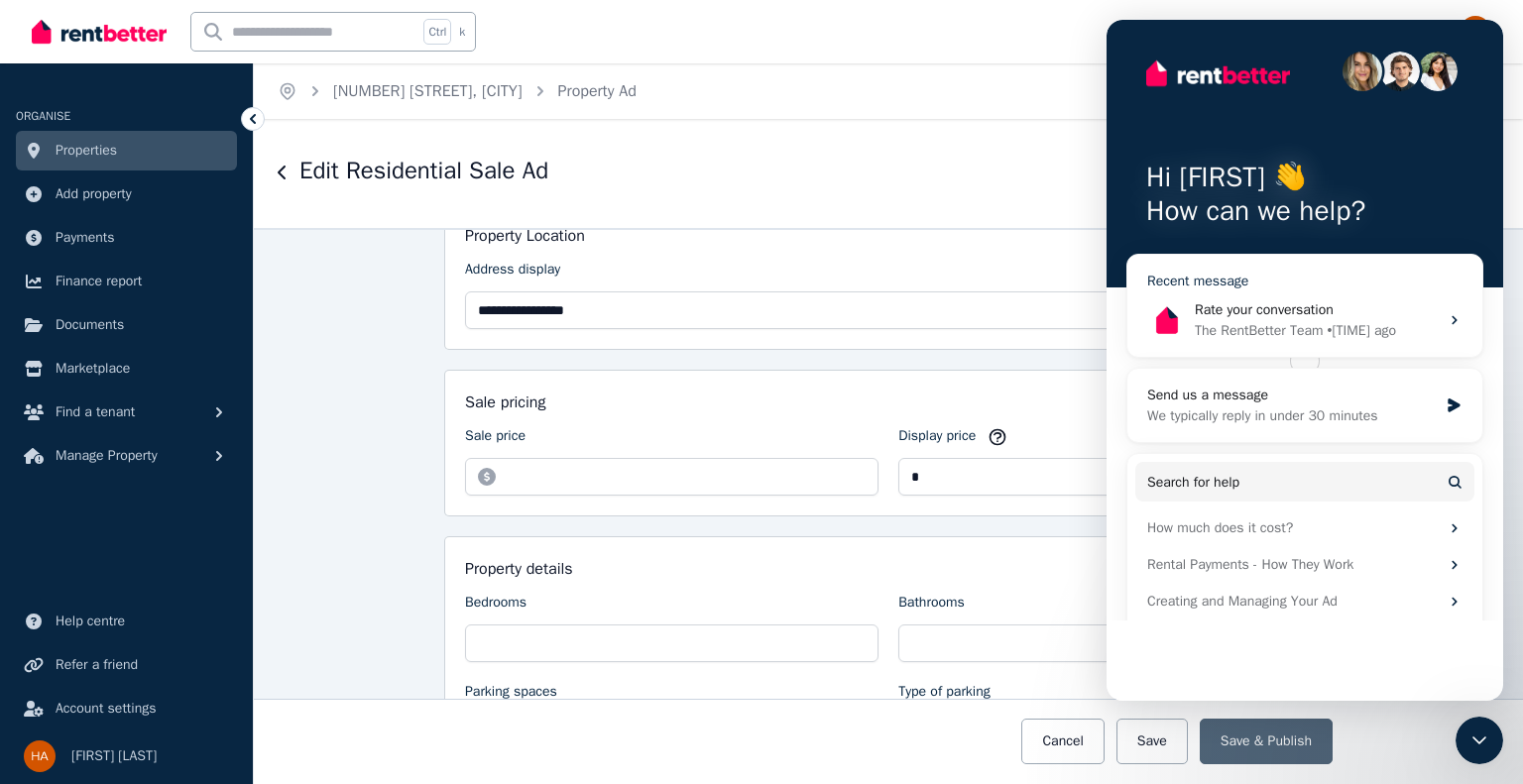 click on "Rate your conversation The RentBetter Team •  15h ago" at bounding box center [1317, 320] 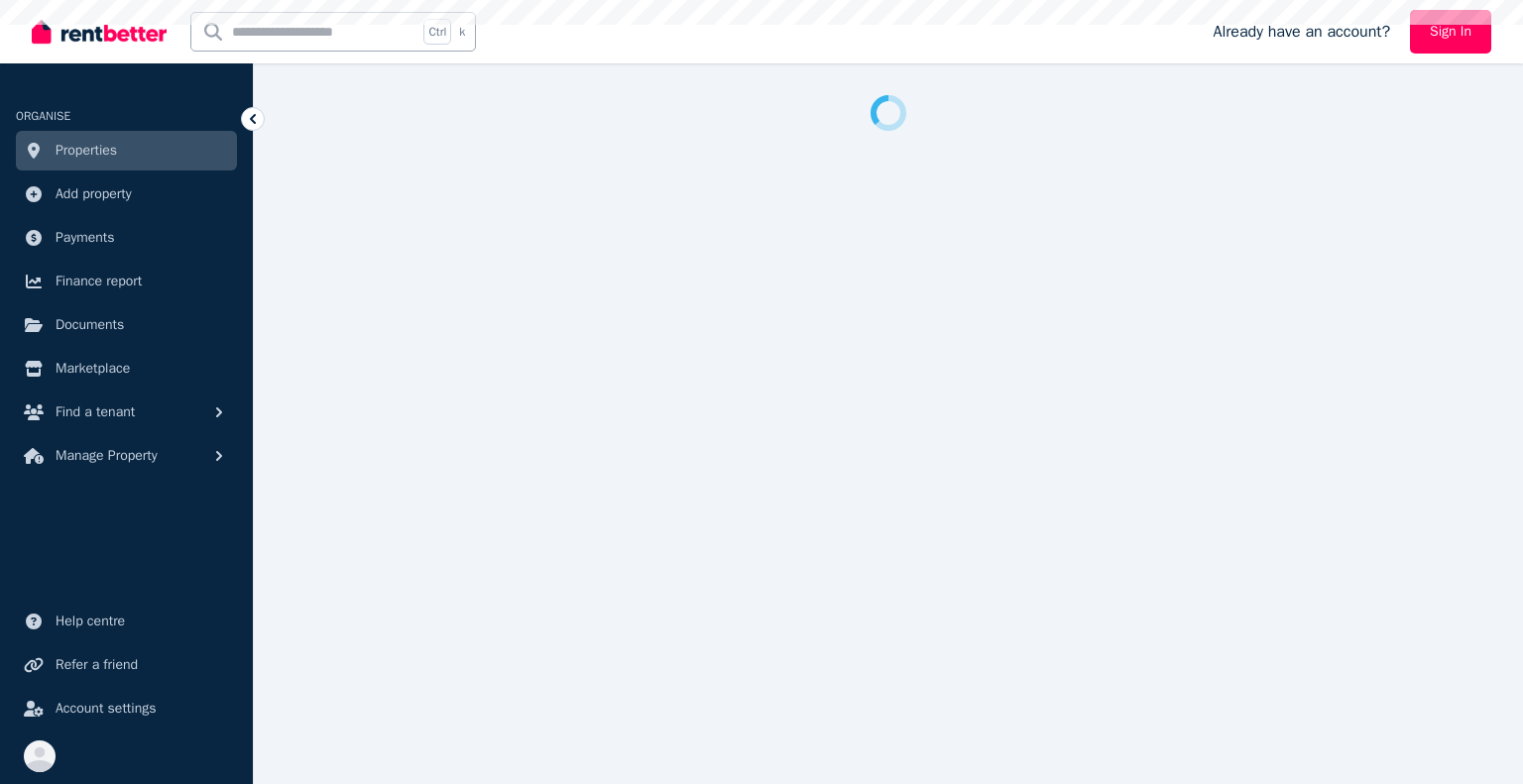 scroll, scrollTop: 0, scrollLeft: 0, axis: both 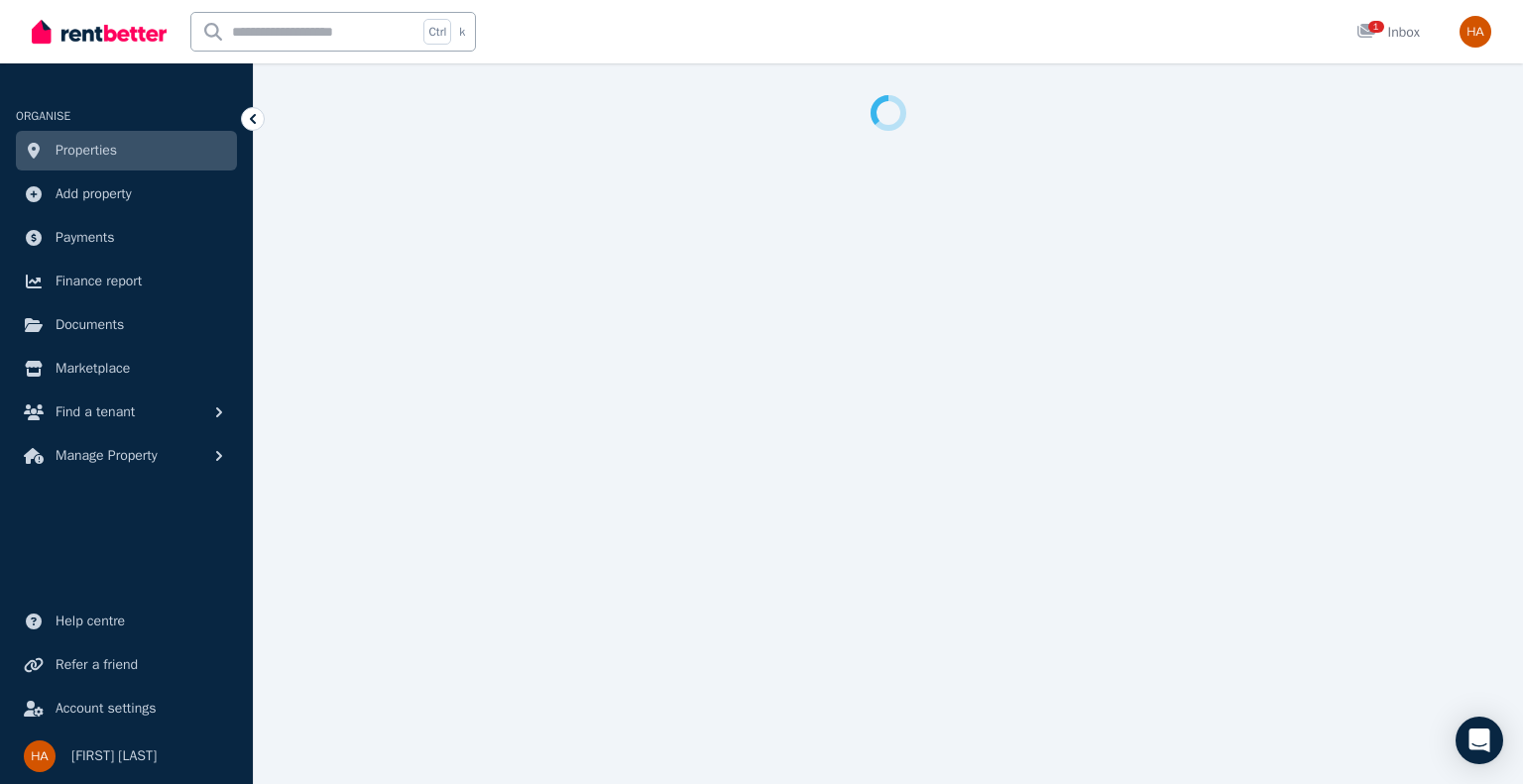 select on "**********" 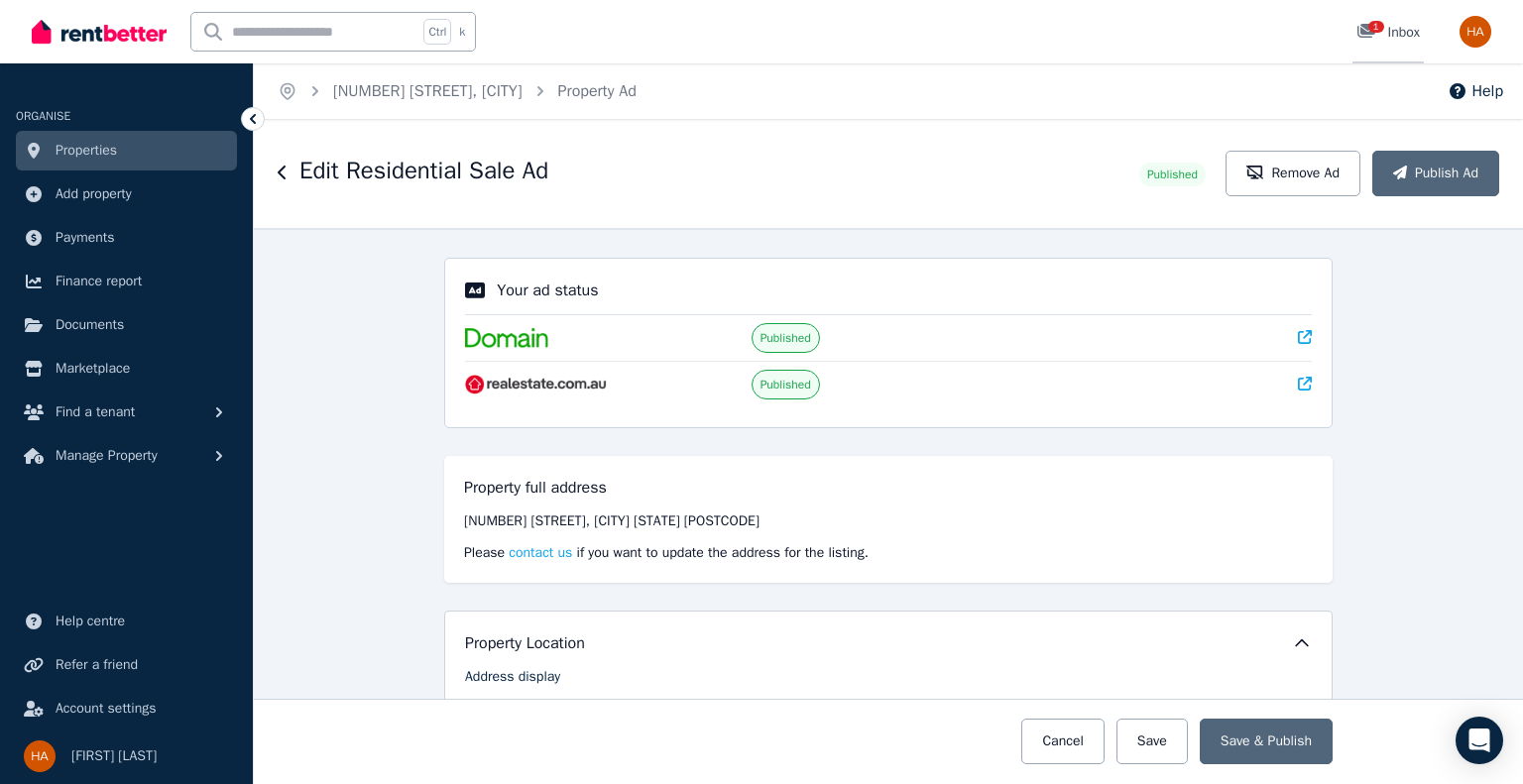 click on "1" at bounding box center [1376, 27] 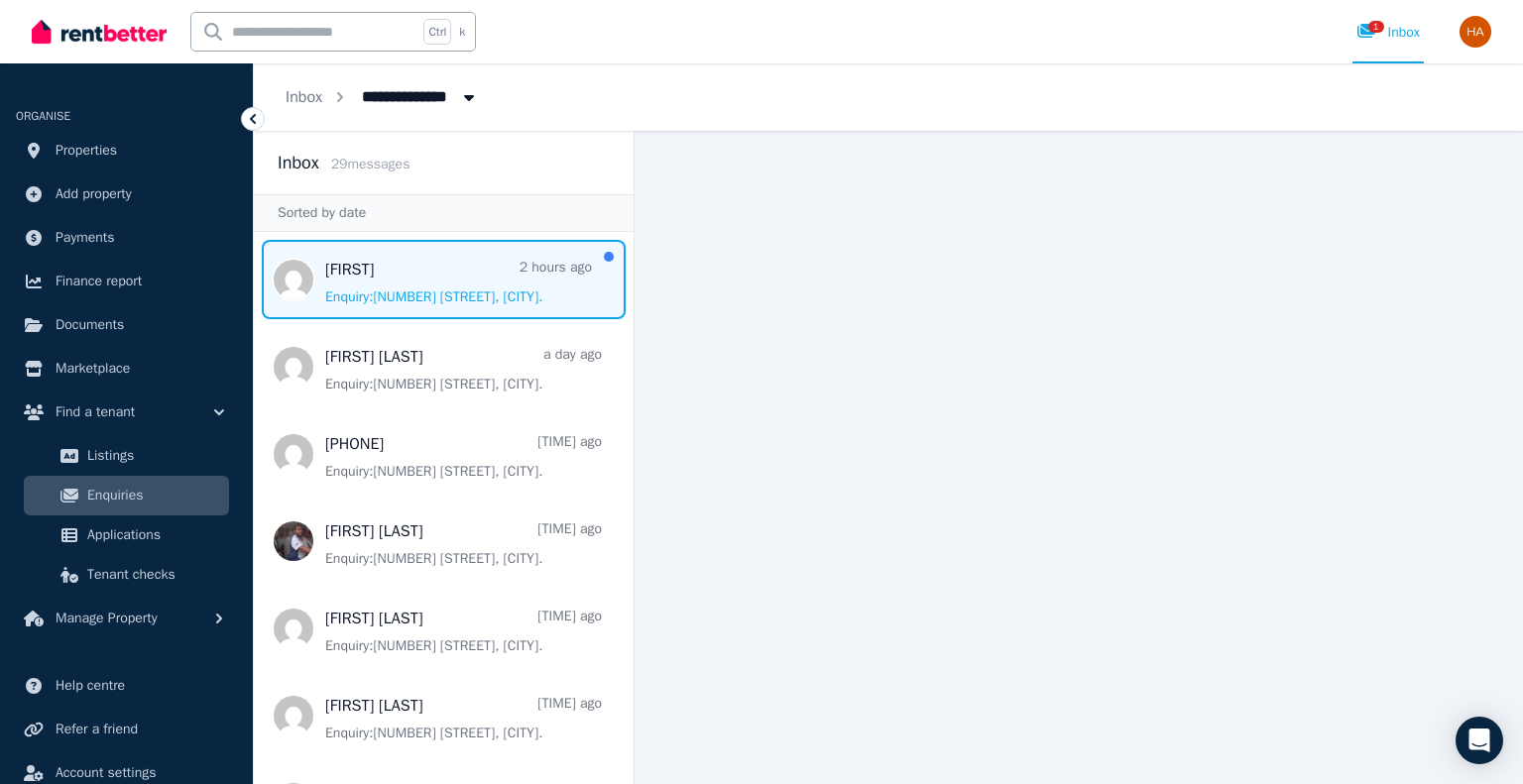 click at bounding box center [443, 280] 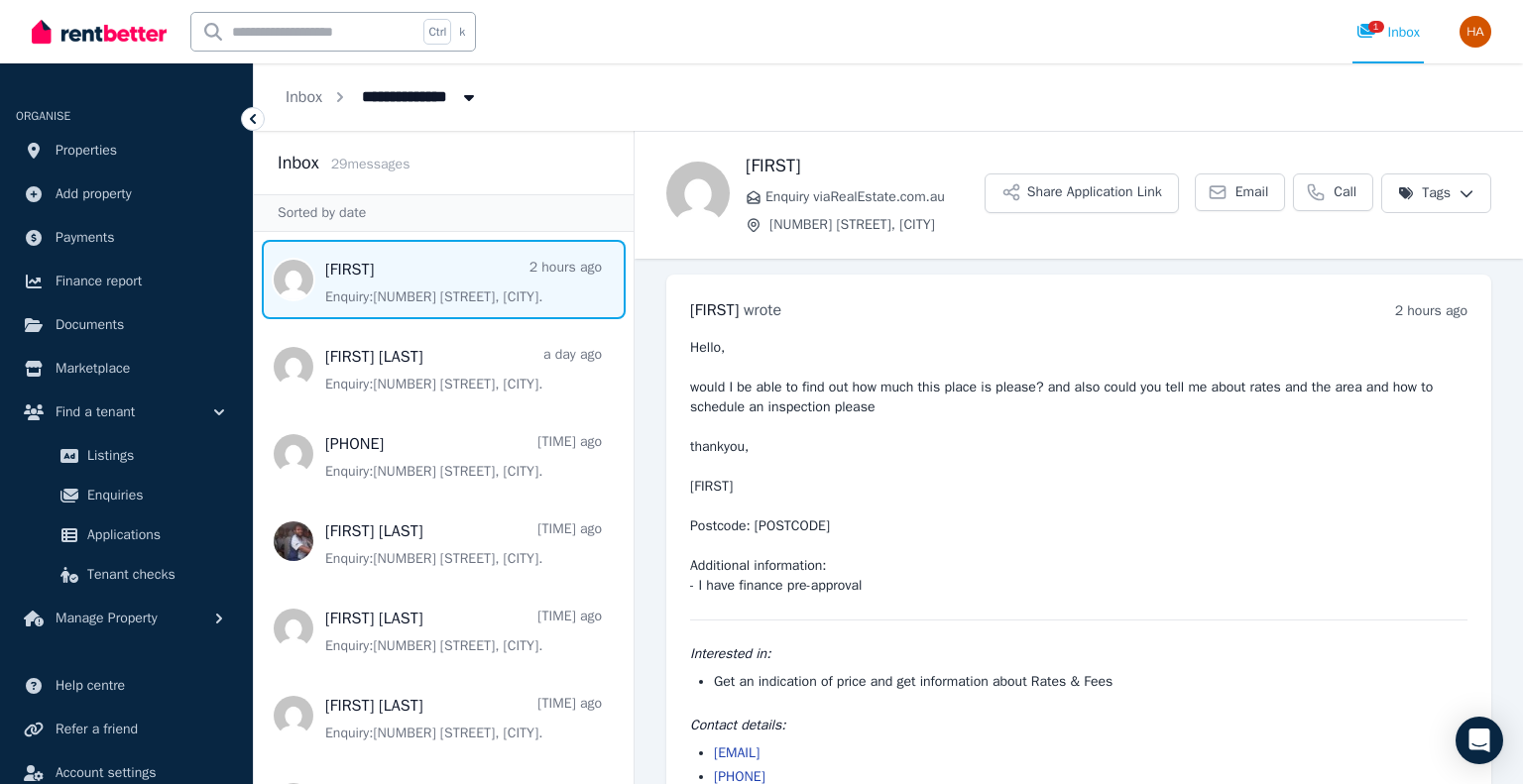 scroll, scrollTop: 42, scrollLeft: 0, axis: vertical 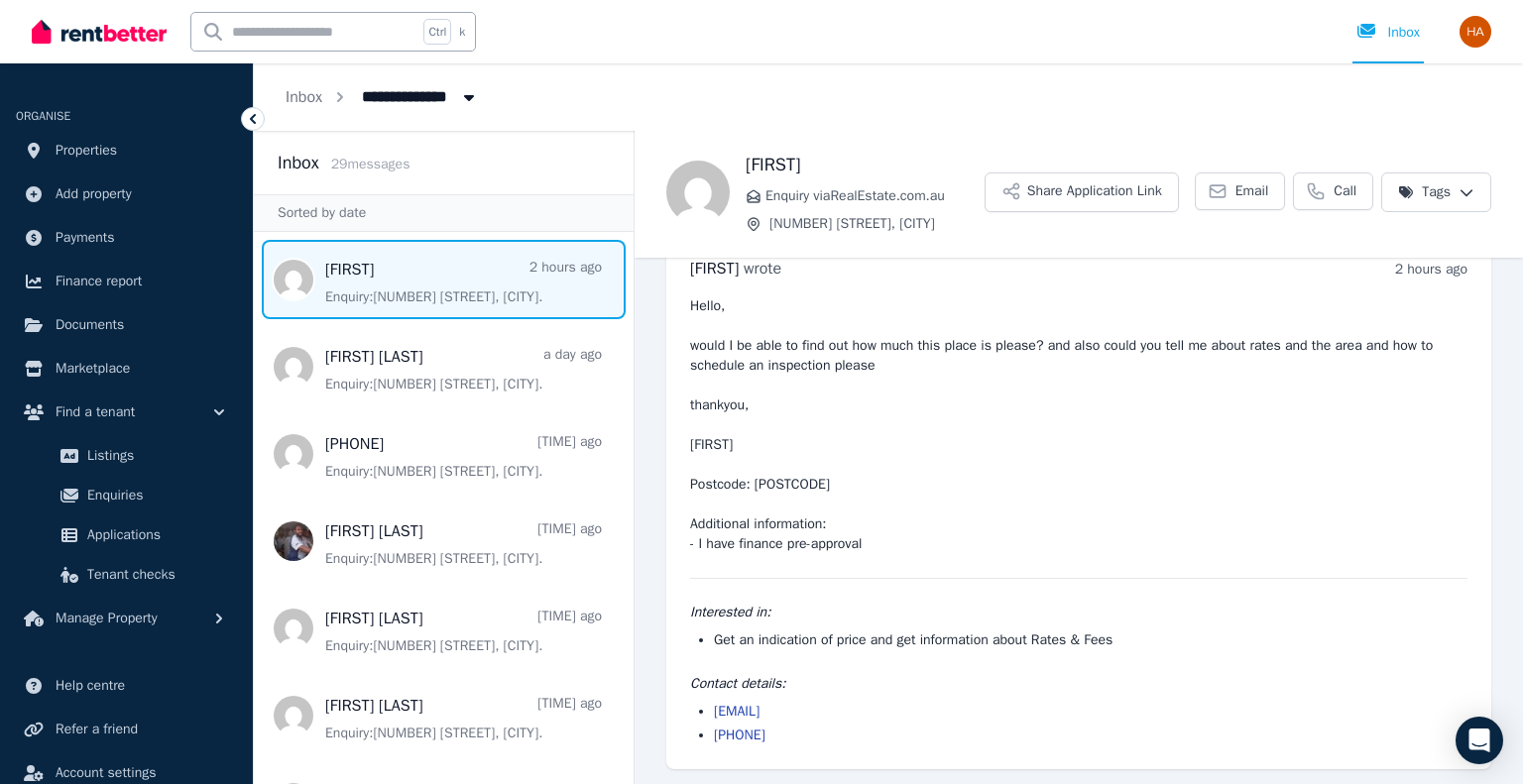 drag, startPoint x: 712, startPoint y: 710, endPoint x: 878, endPoint y: 717, distance: 166.14752 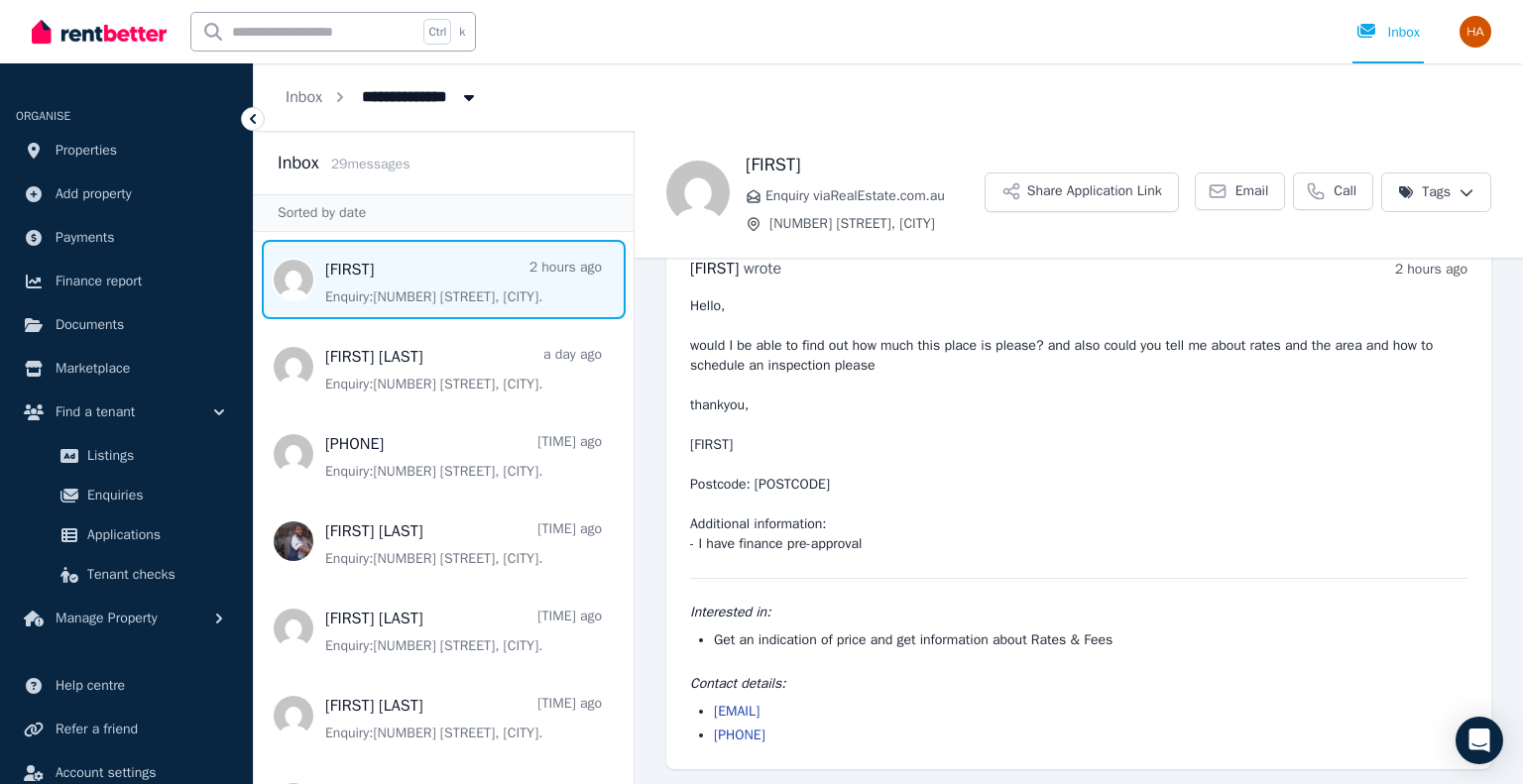 click on "[EMAIL] [PHONE]" at bounding box center [1079, 724] 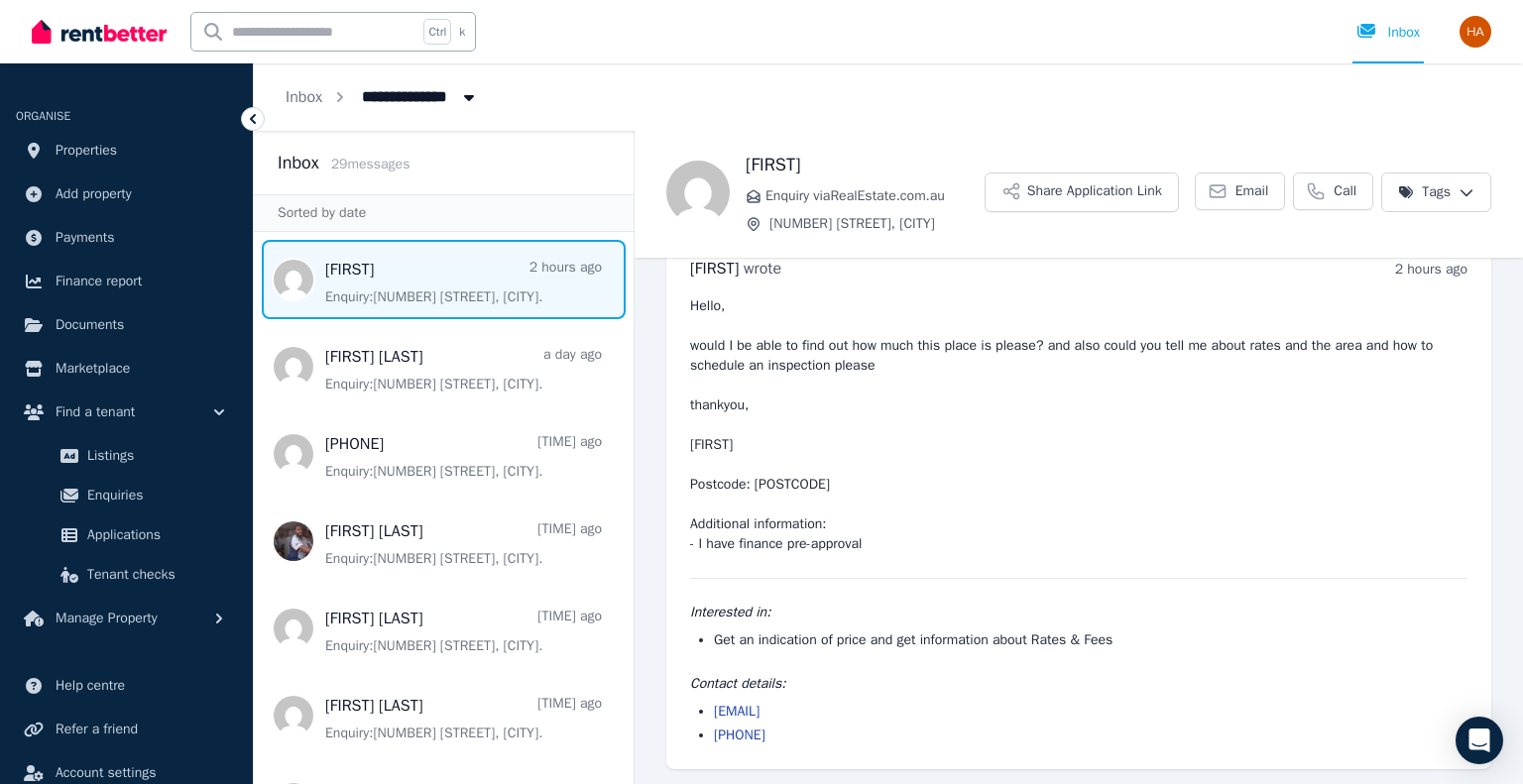 copy on "[EMAIL]" 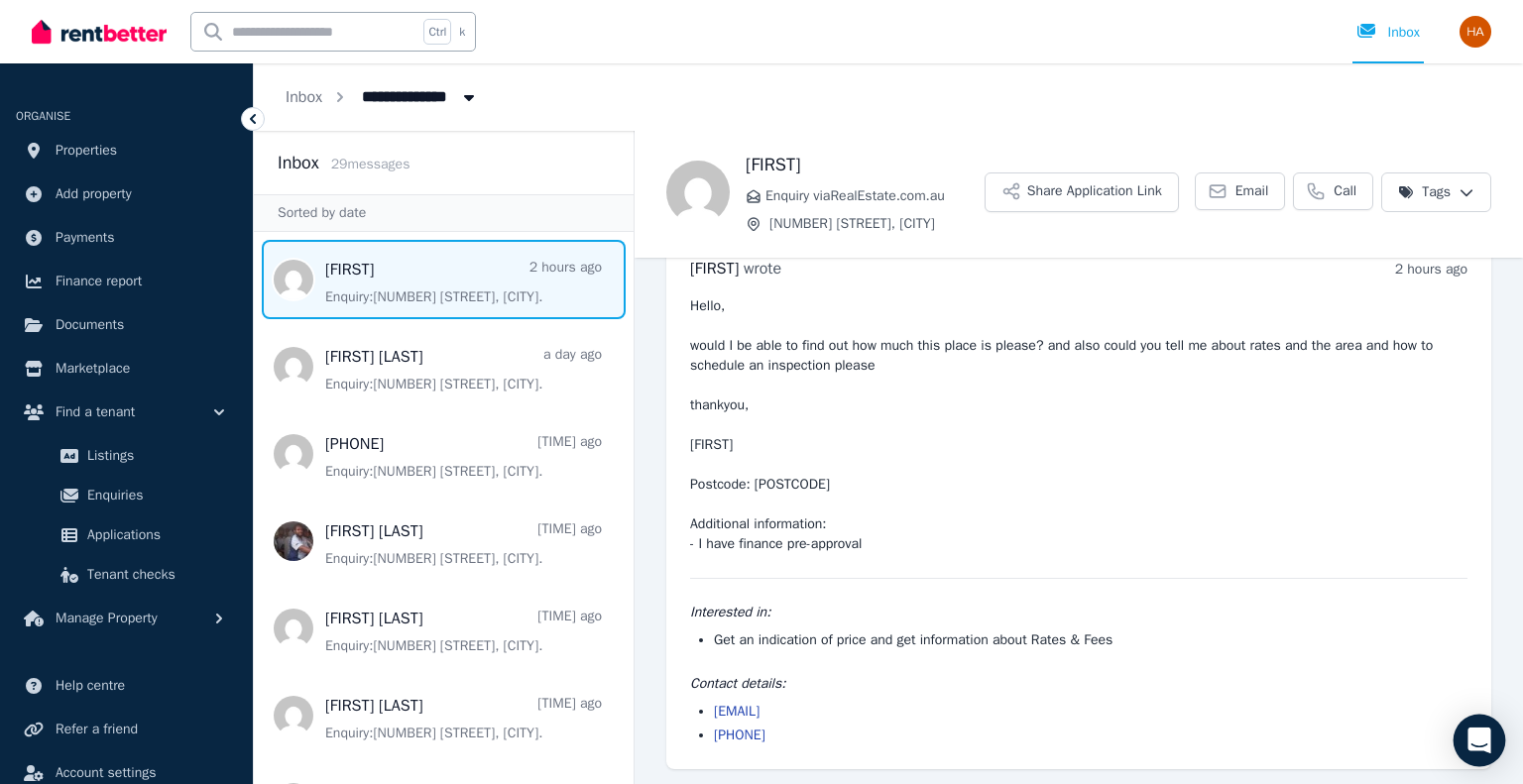click 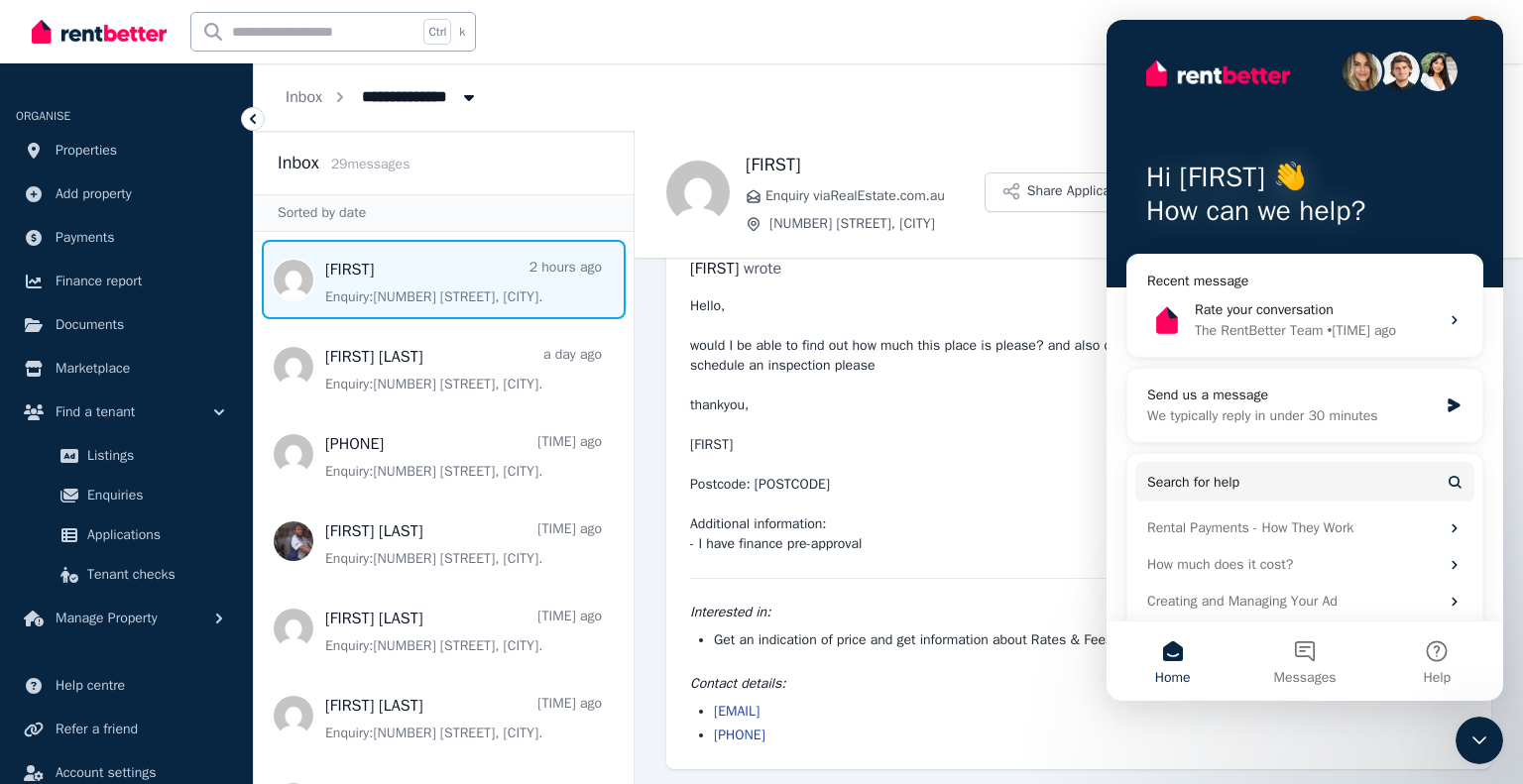 scroll, scrollTop: 0, scrollLeft: 0, axis: both 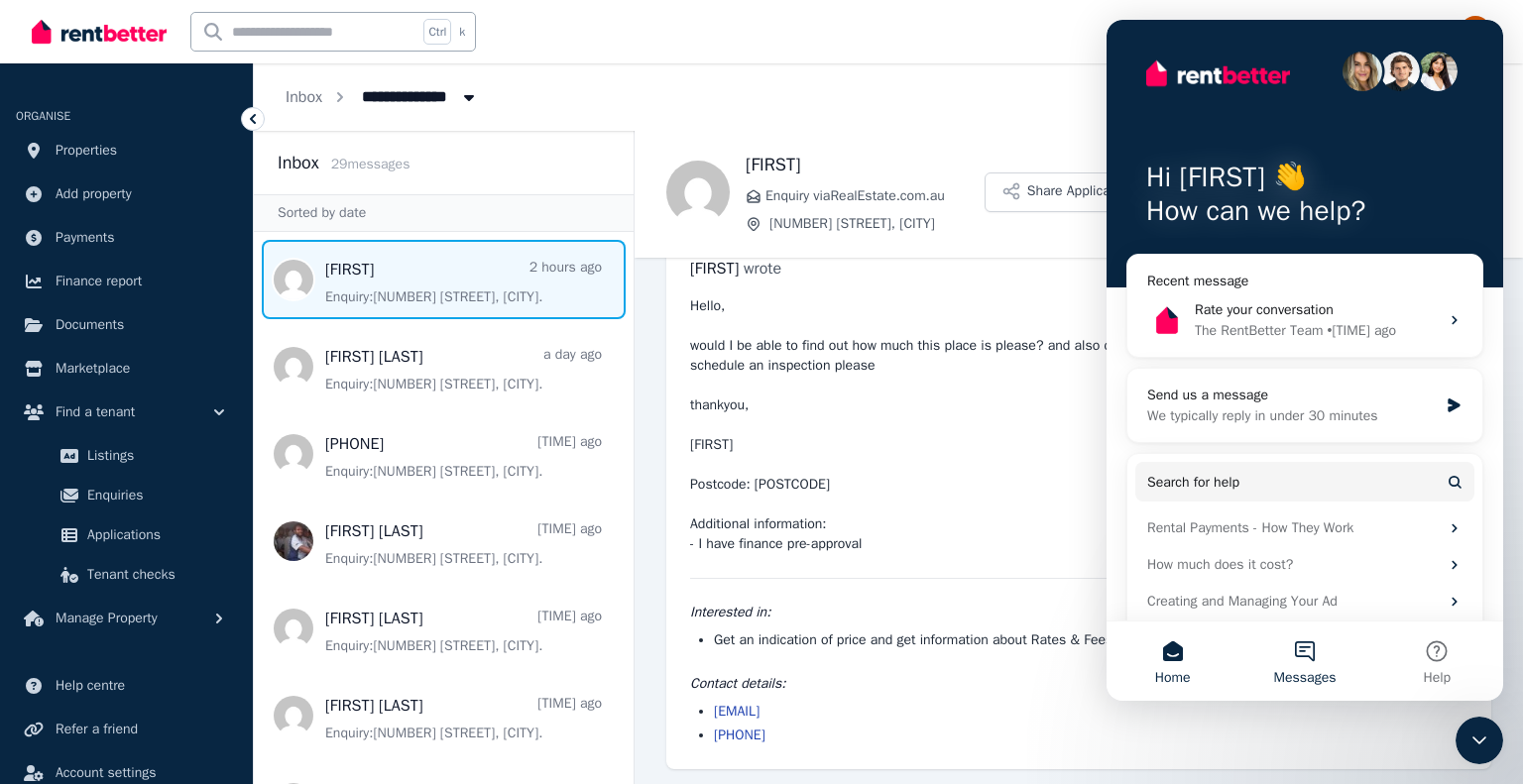 click on "Messages" at bounding box center [1305, 678] 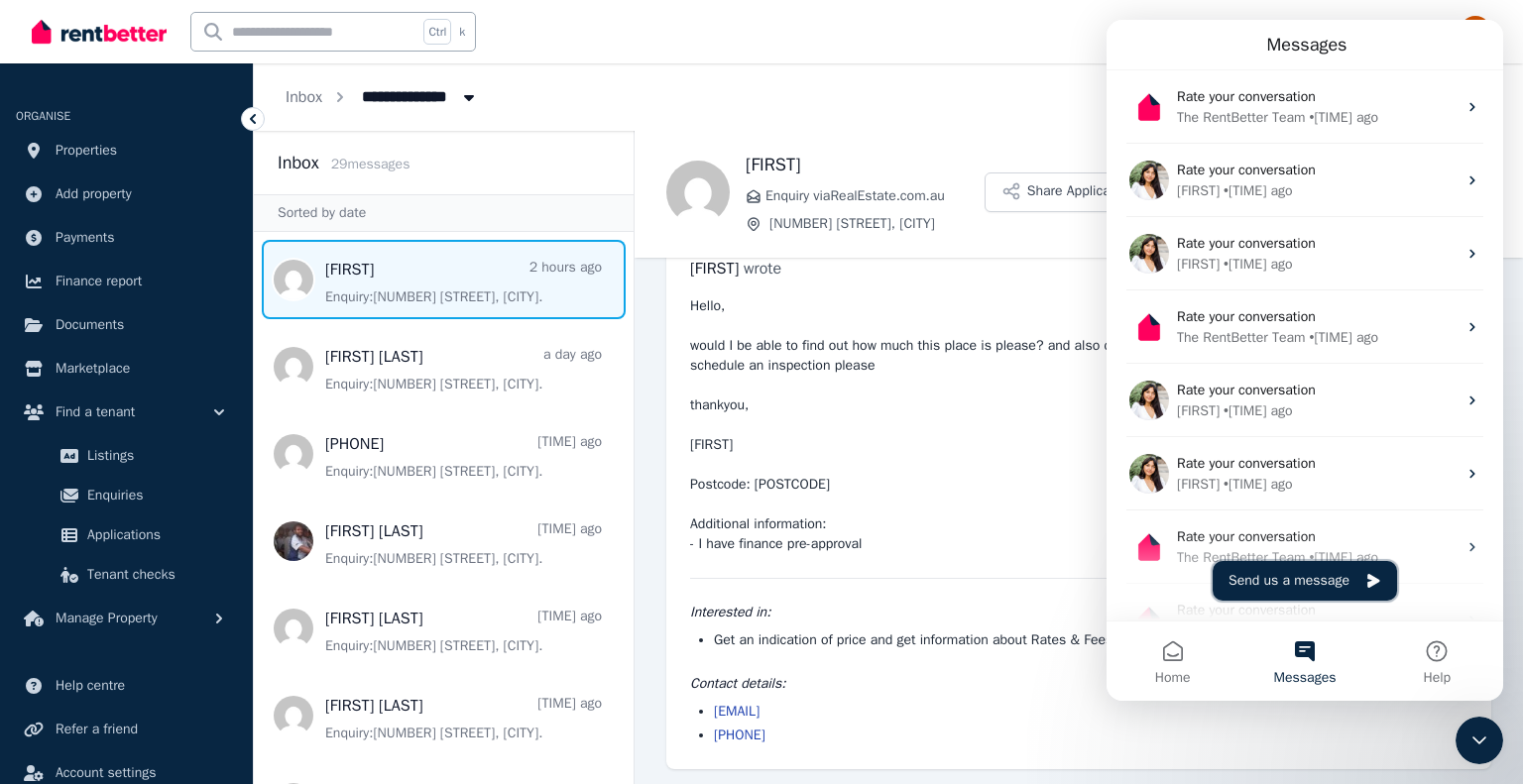 click on "Send us a message" at bounding box center (1305, 581) 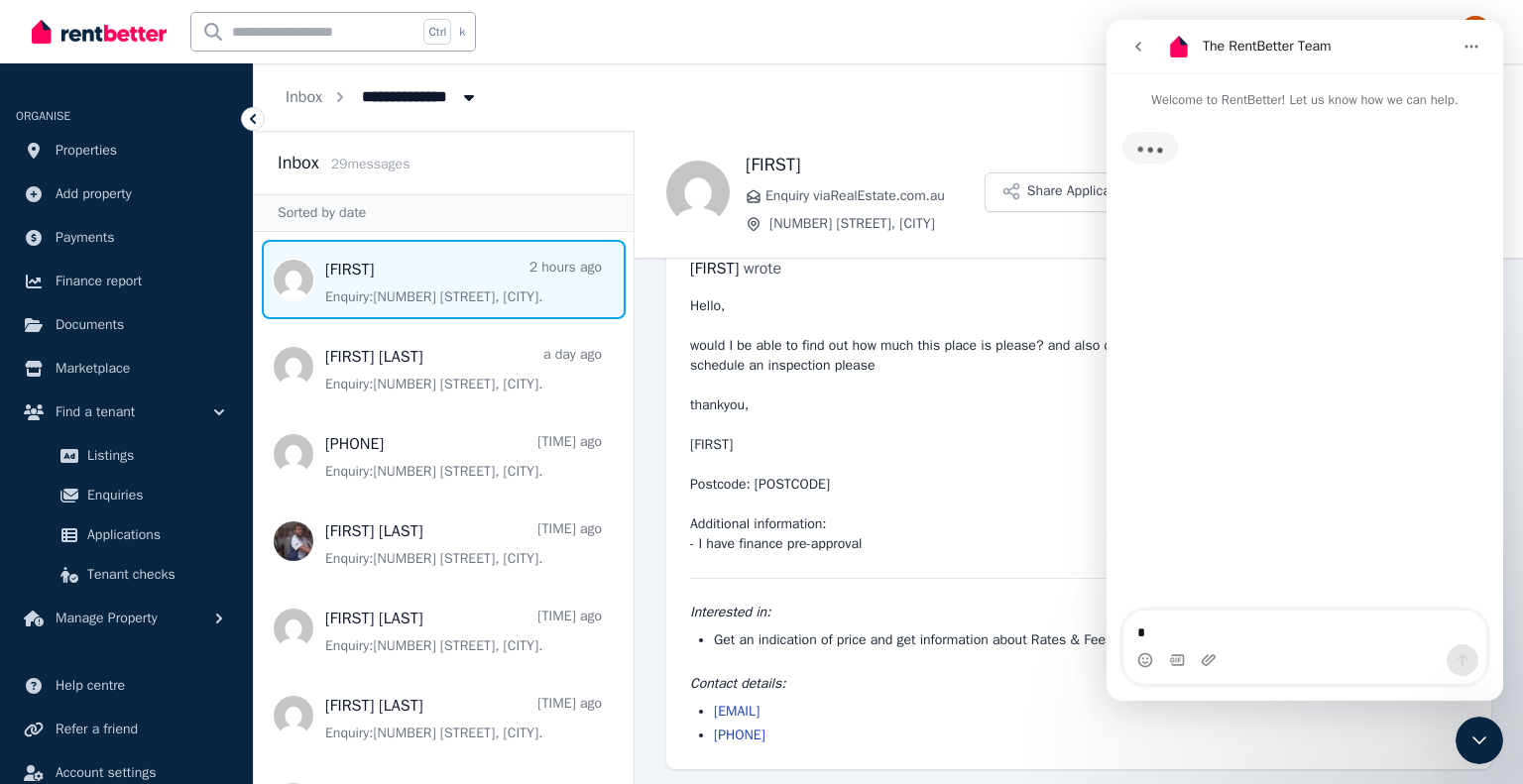 type on "**" 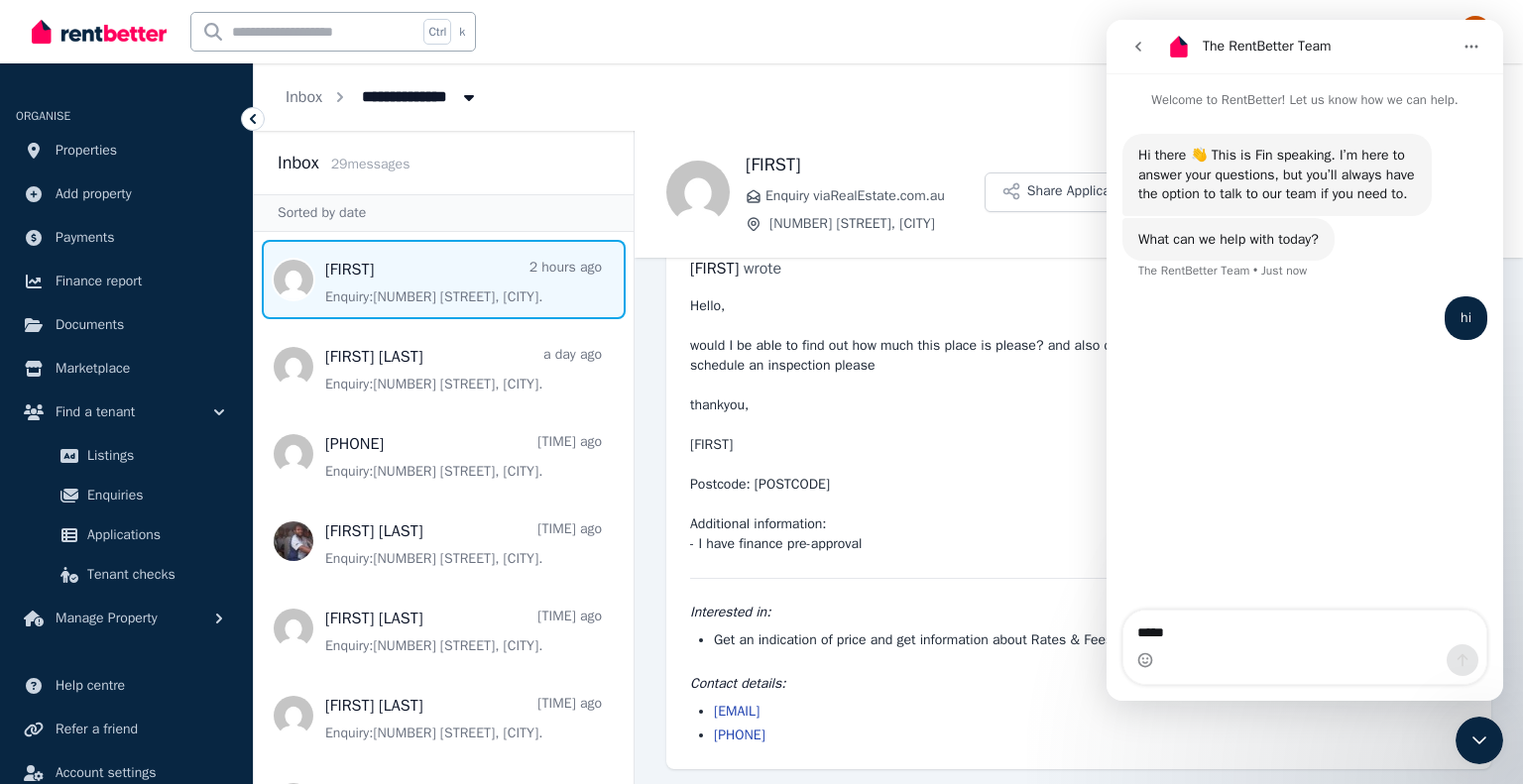 type on "******" 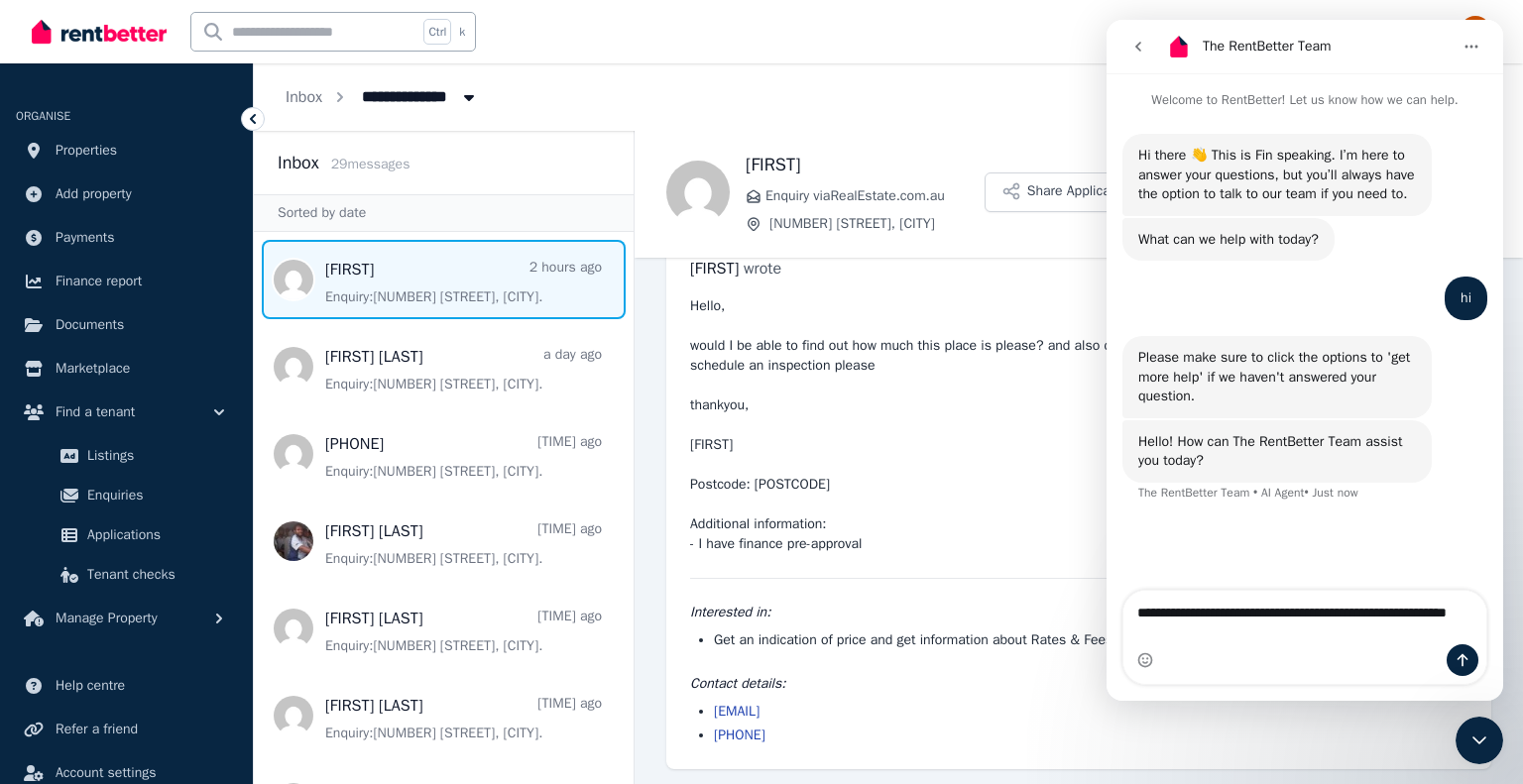 type on "**********" 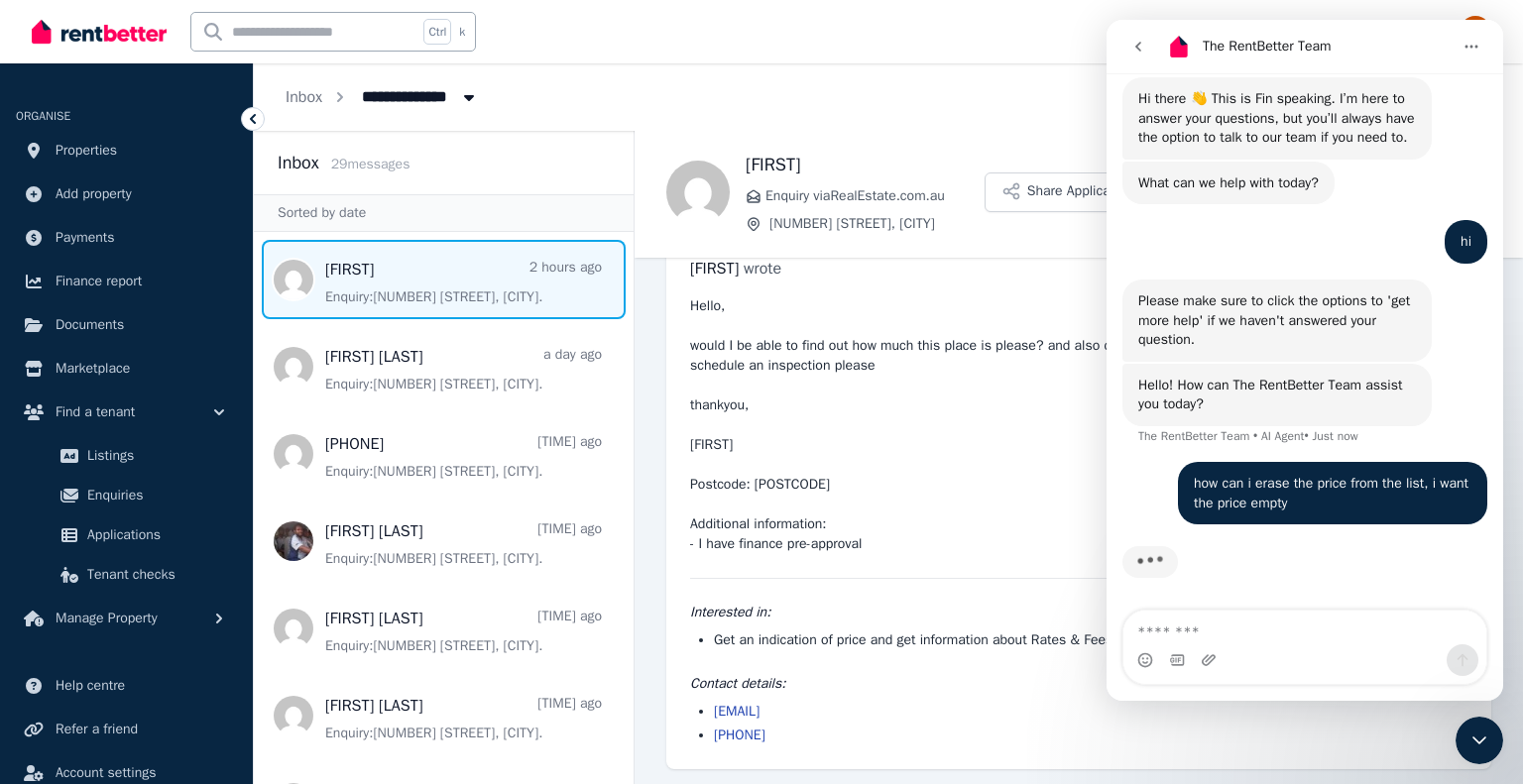 scroll, scrollTop: 75, scrollLeft: 0, axis: vertical 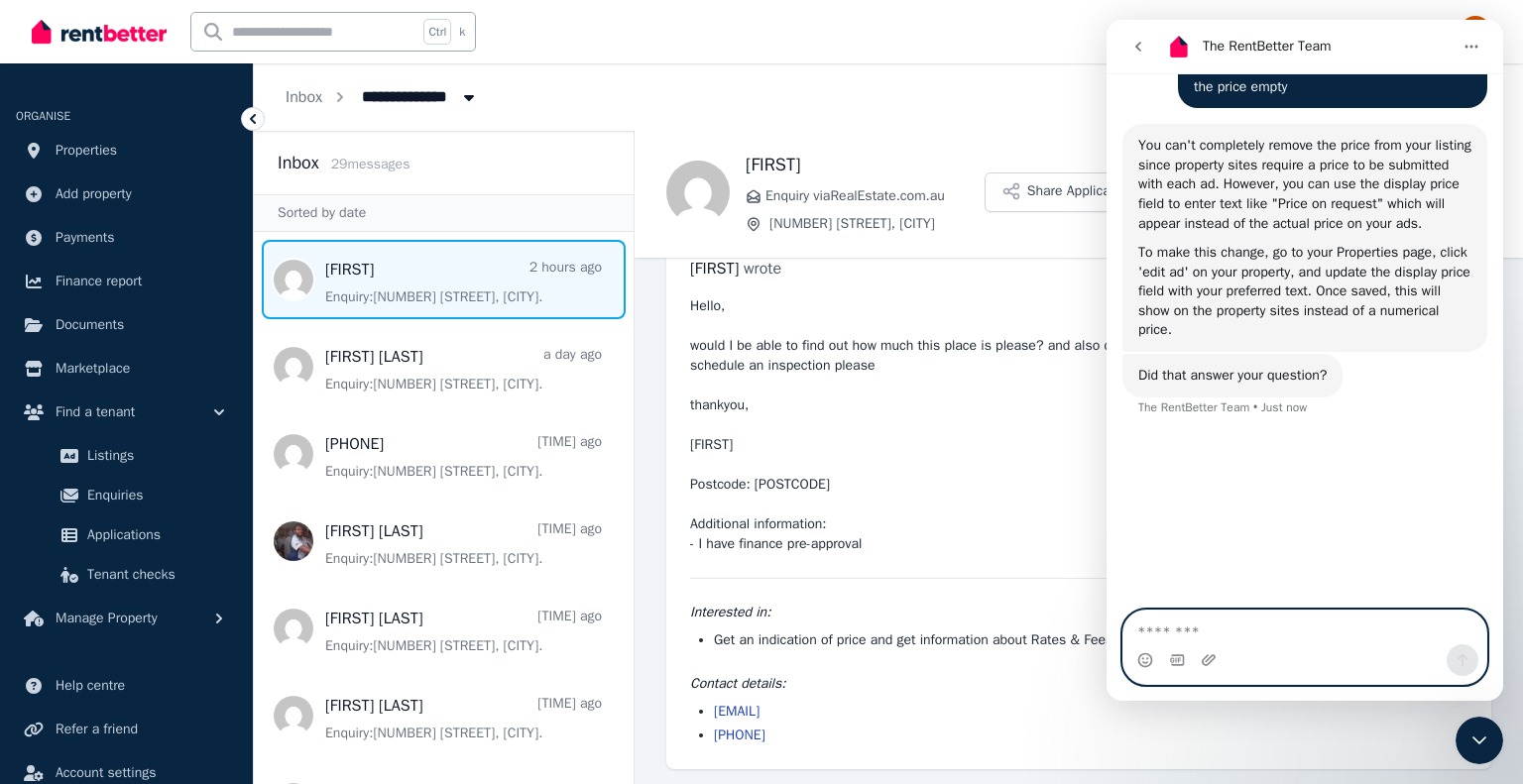 type on "*" 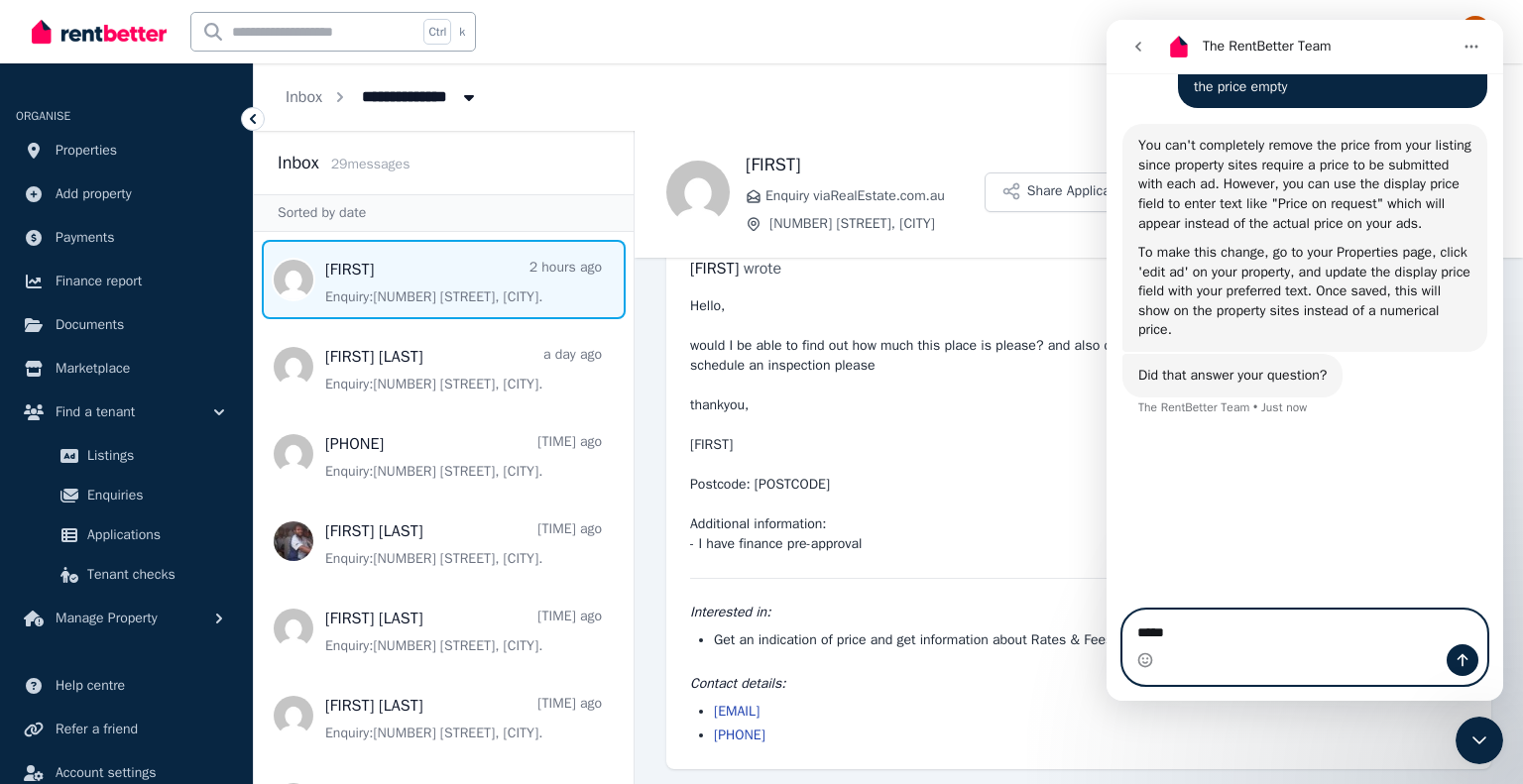 type on "******" 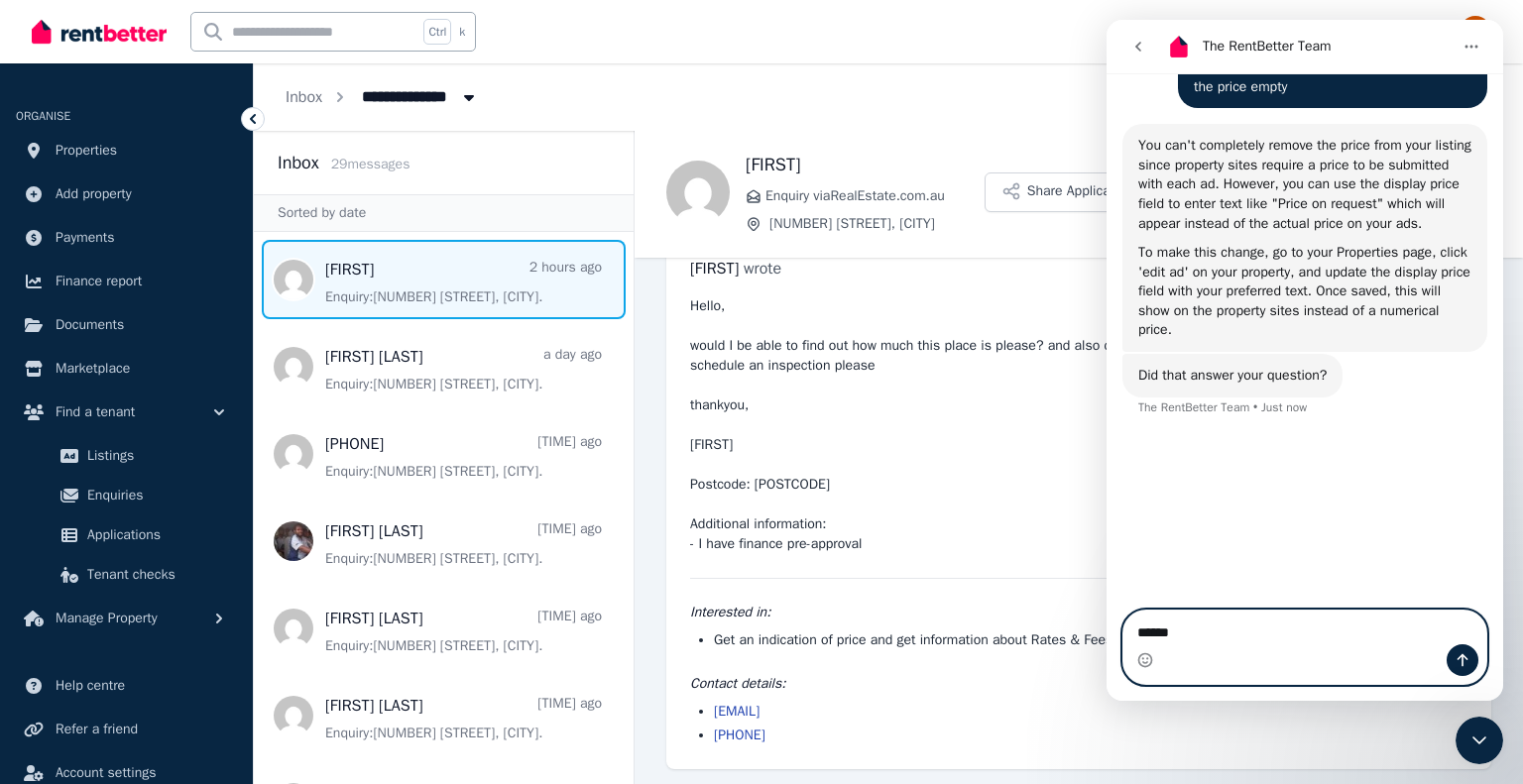 type 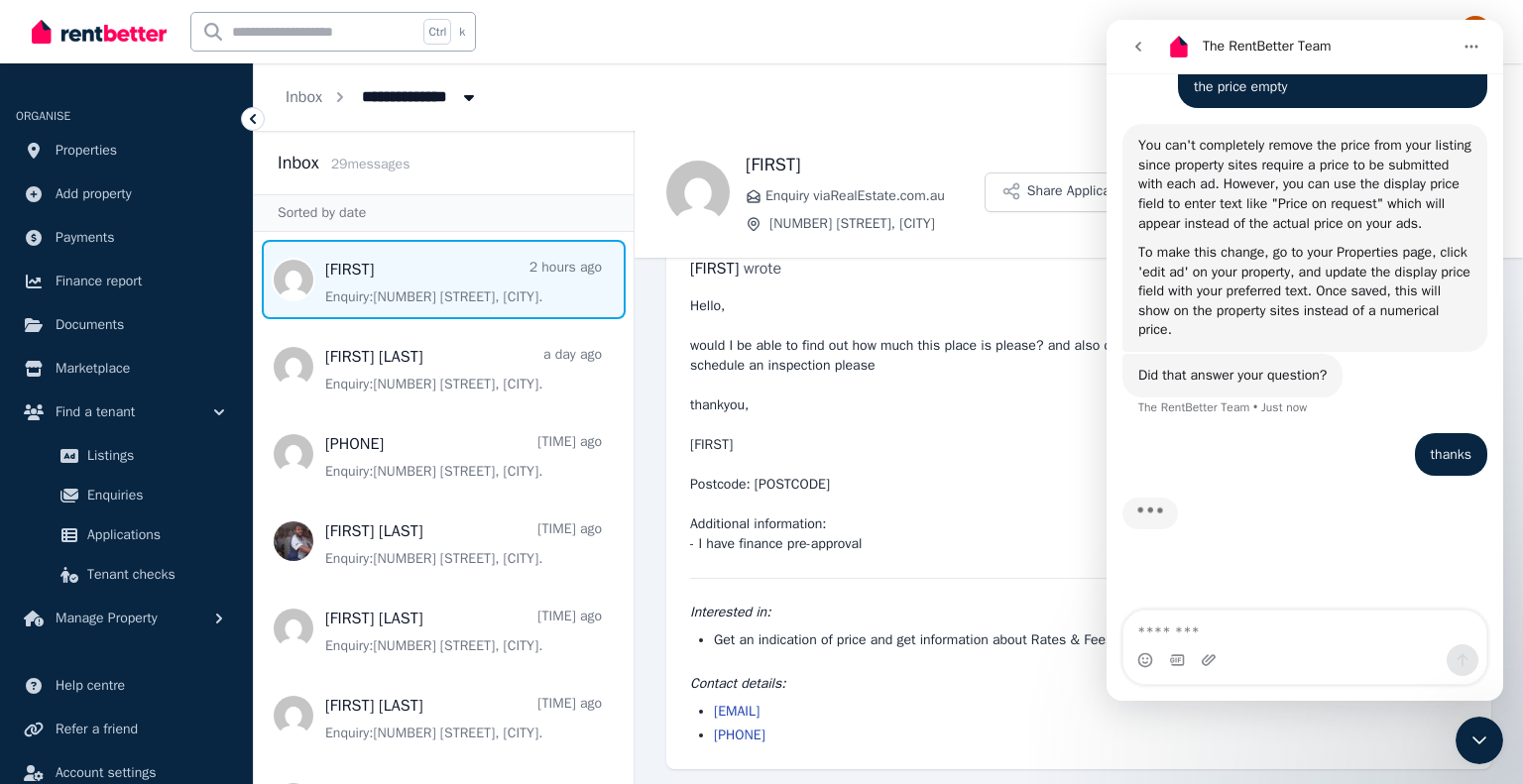 drag, startPoint x: 1481, startPoint y: 734, endPoint x: 2927, endPoint y: 1077, distance: 1486.1242 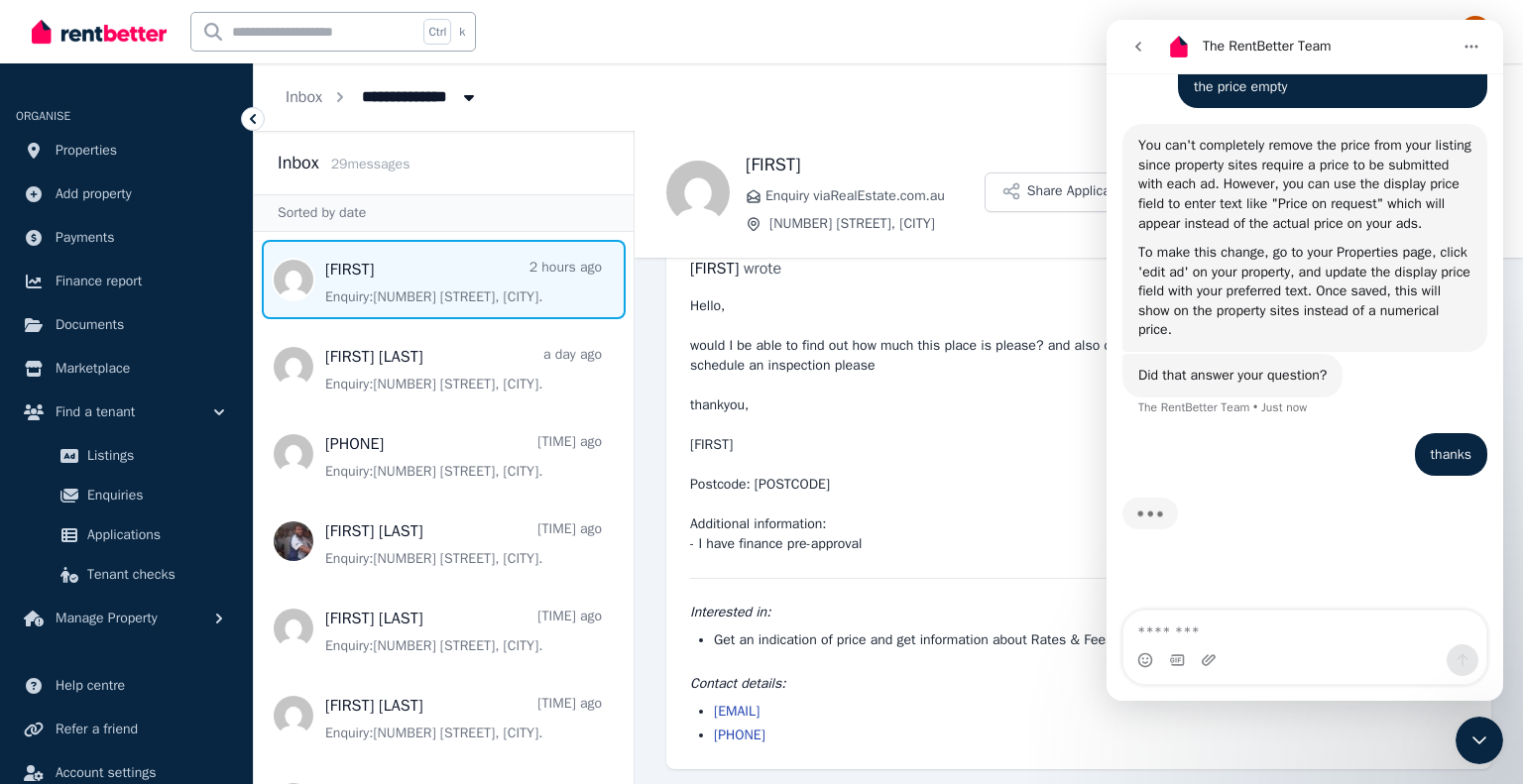 click 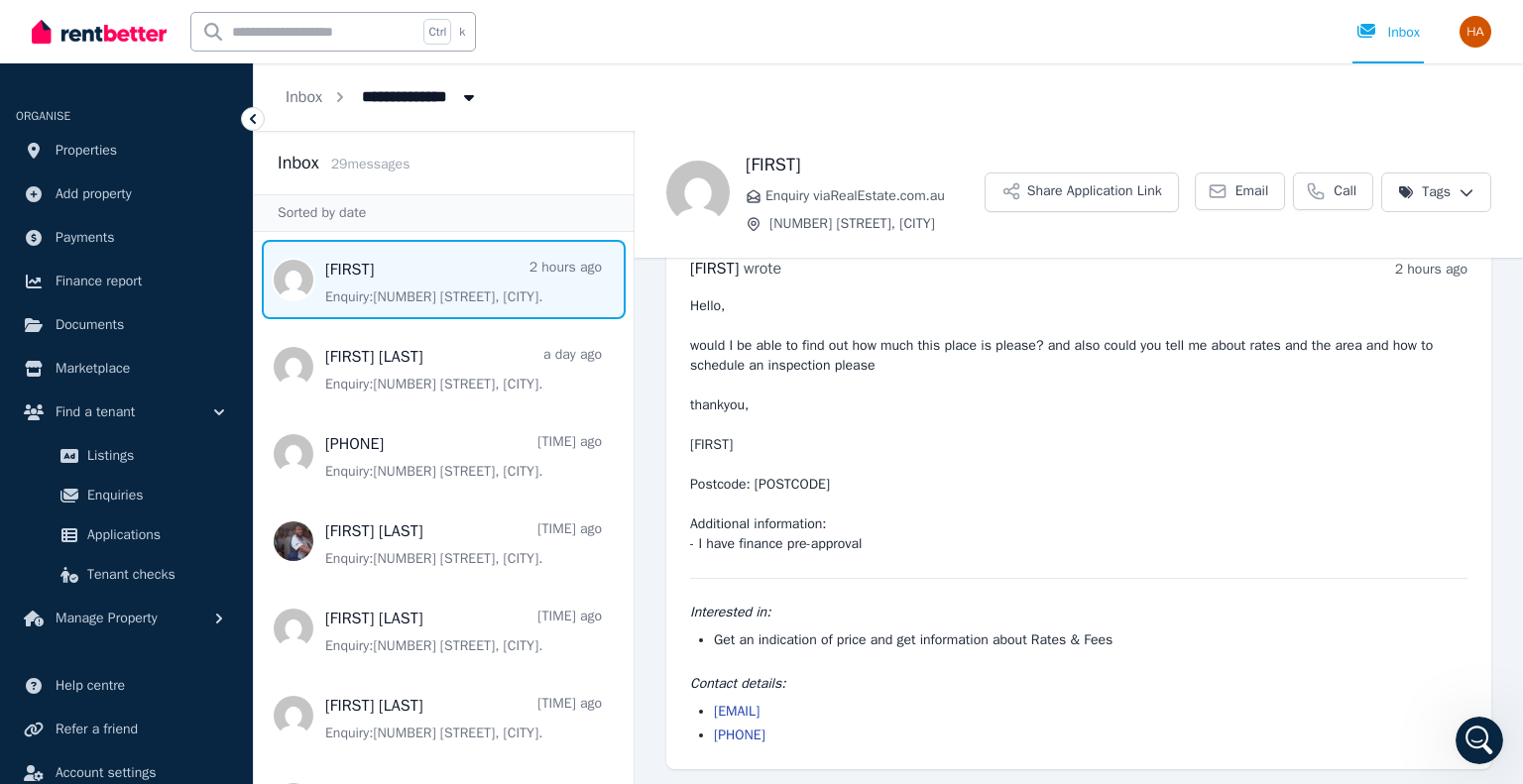 scroll, scrollTop: 0, scrollLeft: 0, axis: both 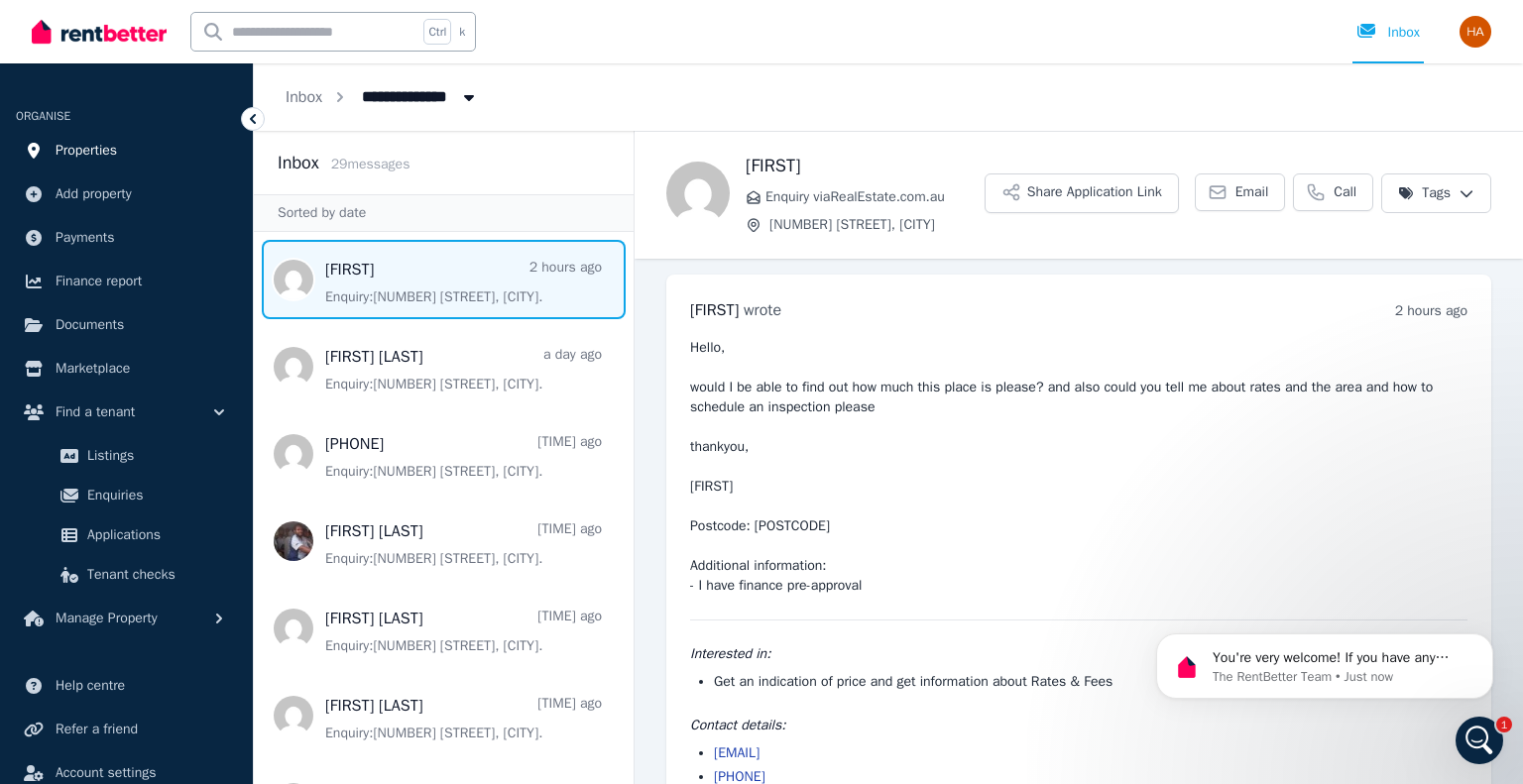 click on "Properties" at bounding box center [86, 151] 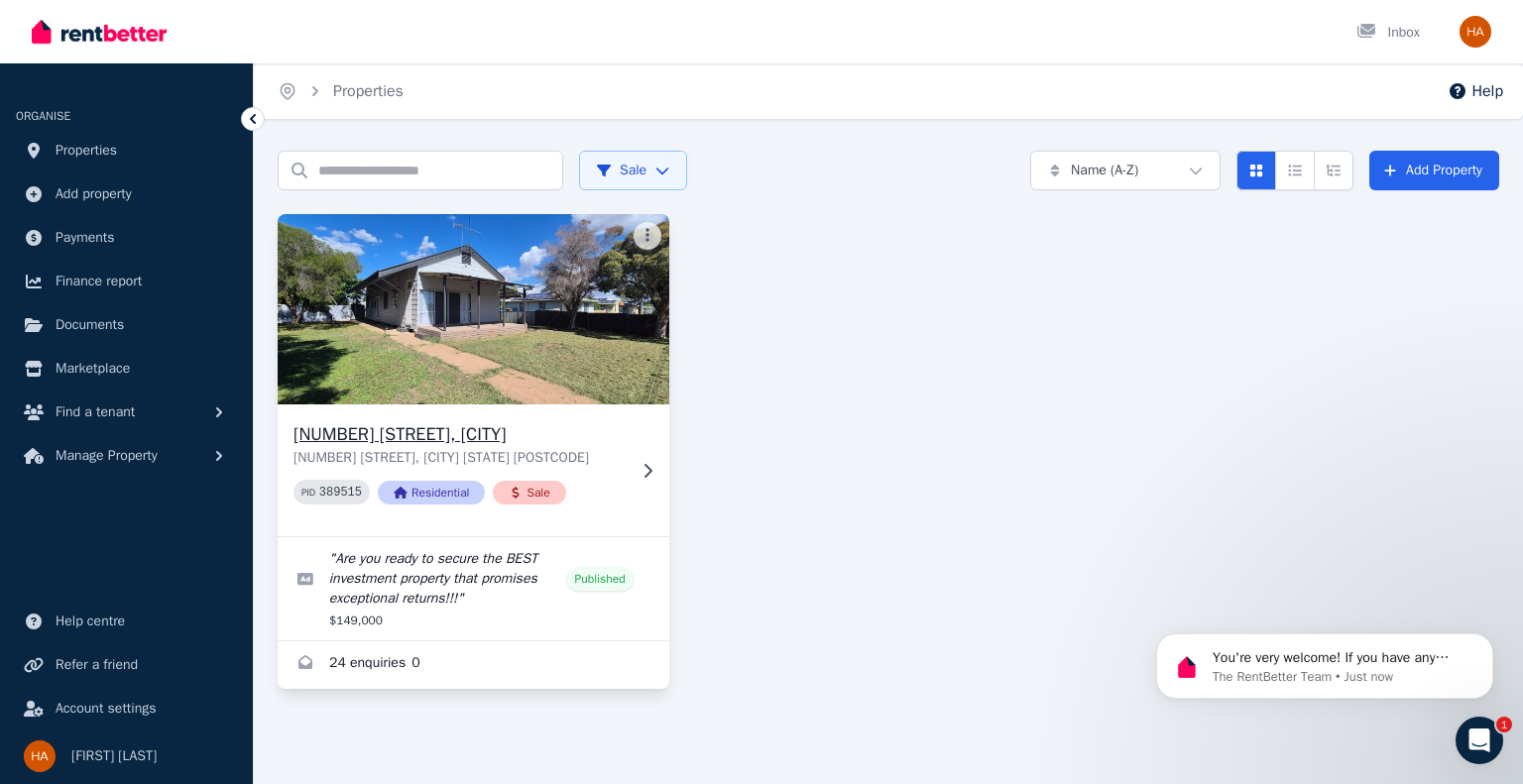 click at bounding box center [473, 309] 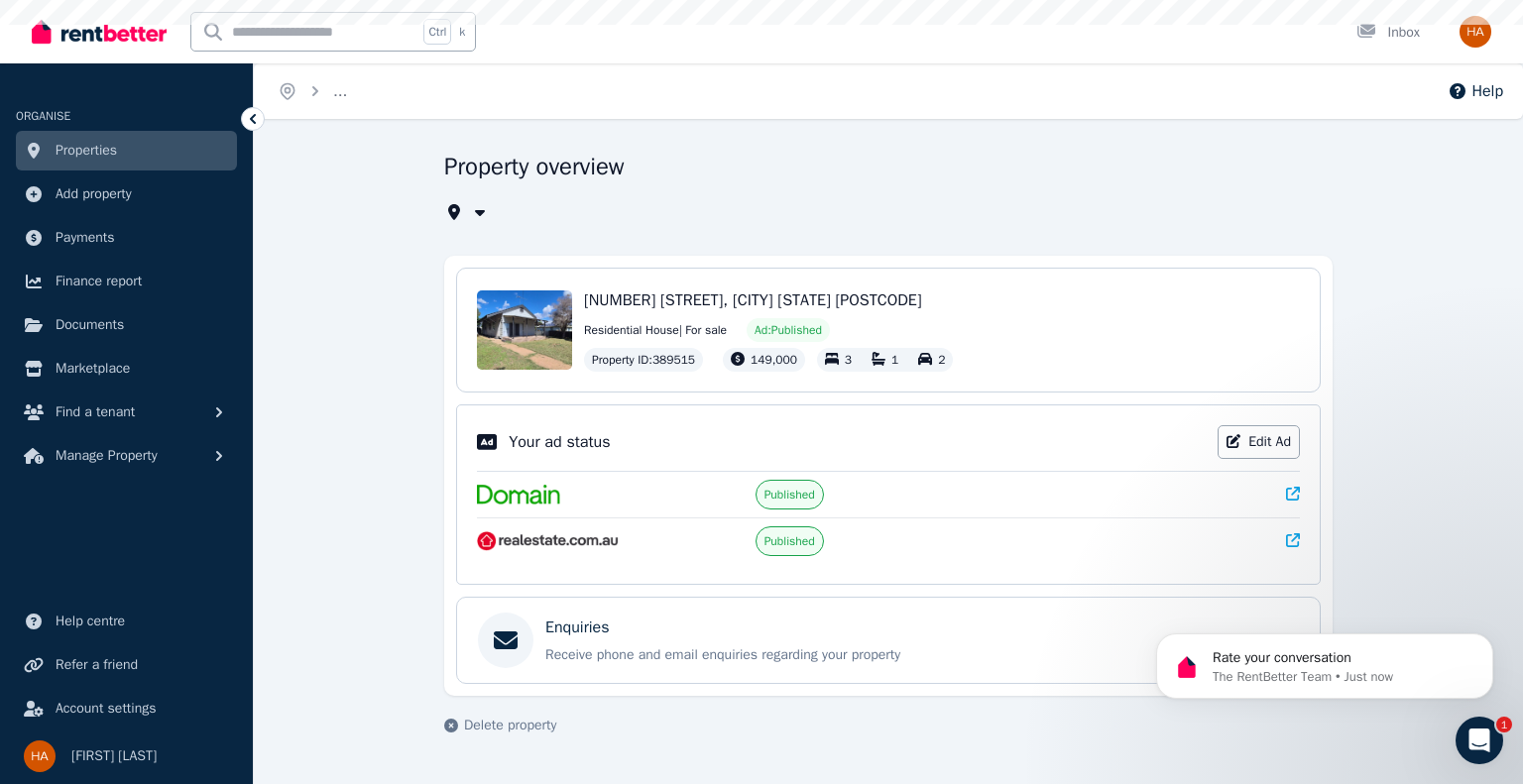 scroll, scrollTop: 639, scrollLeft: 0, axis: vertical 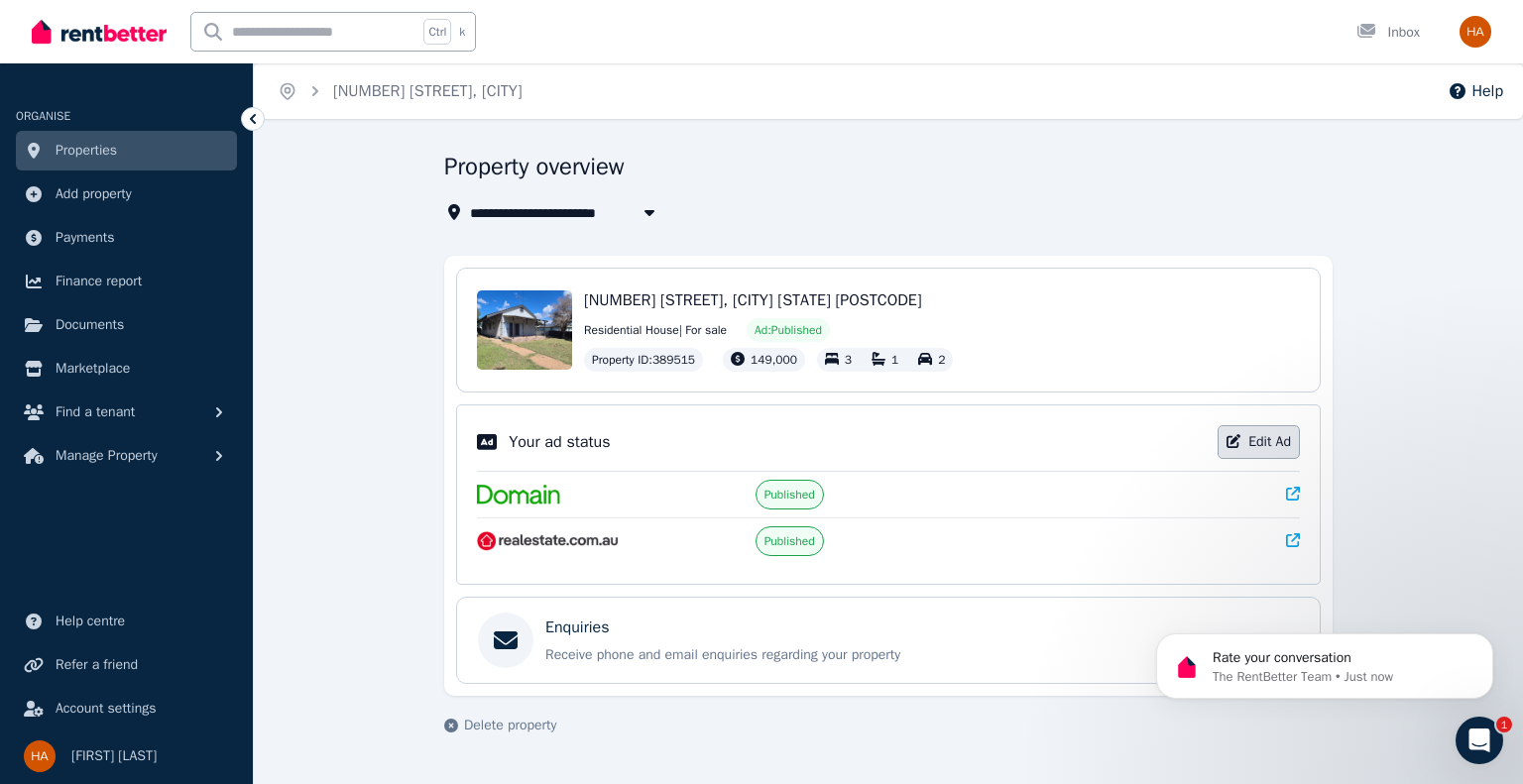 click on "Edit Ad" at bounding box center [1258, 442] 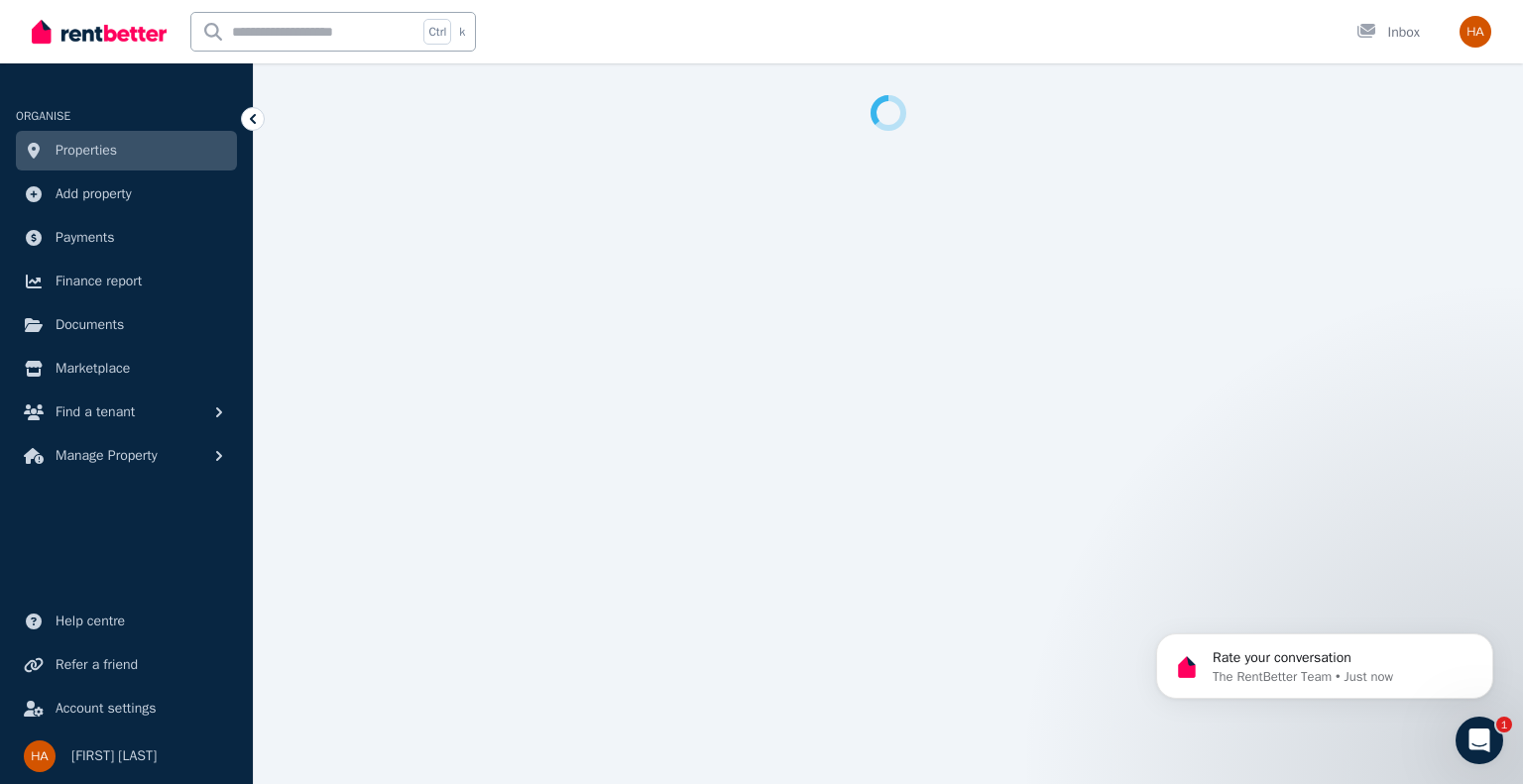 select on "**********" 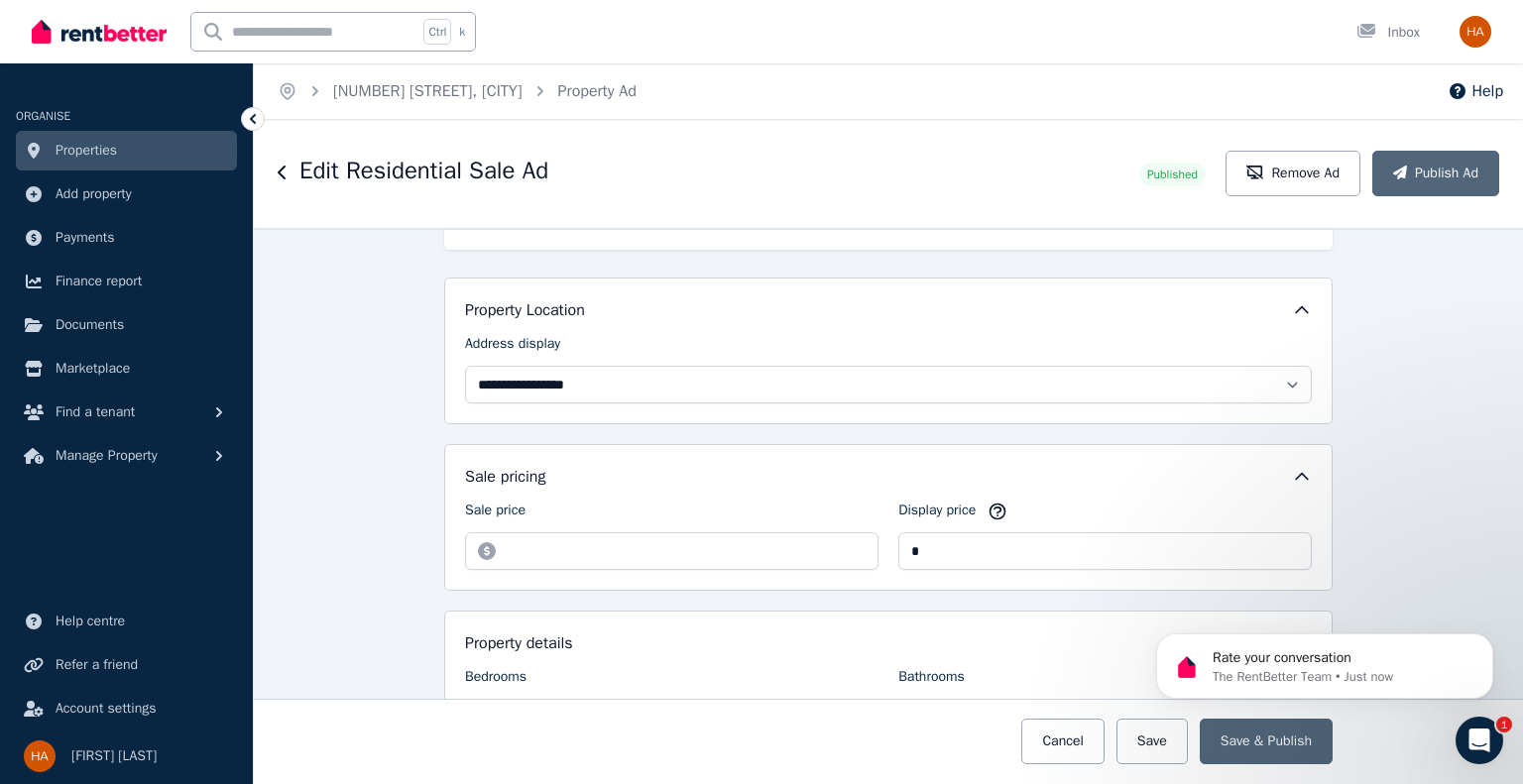 scroll, scrollTop: 424, scrollLeft: 0, axis: vertical 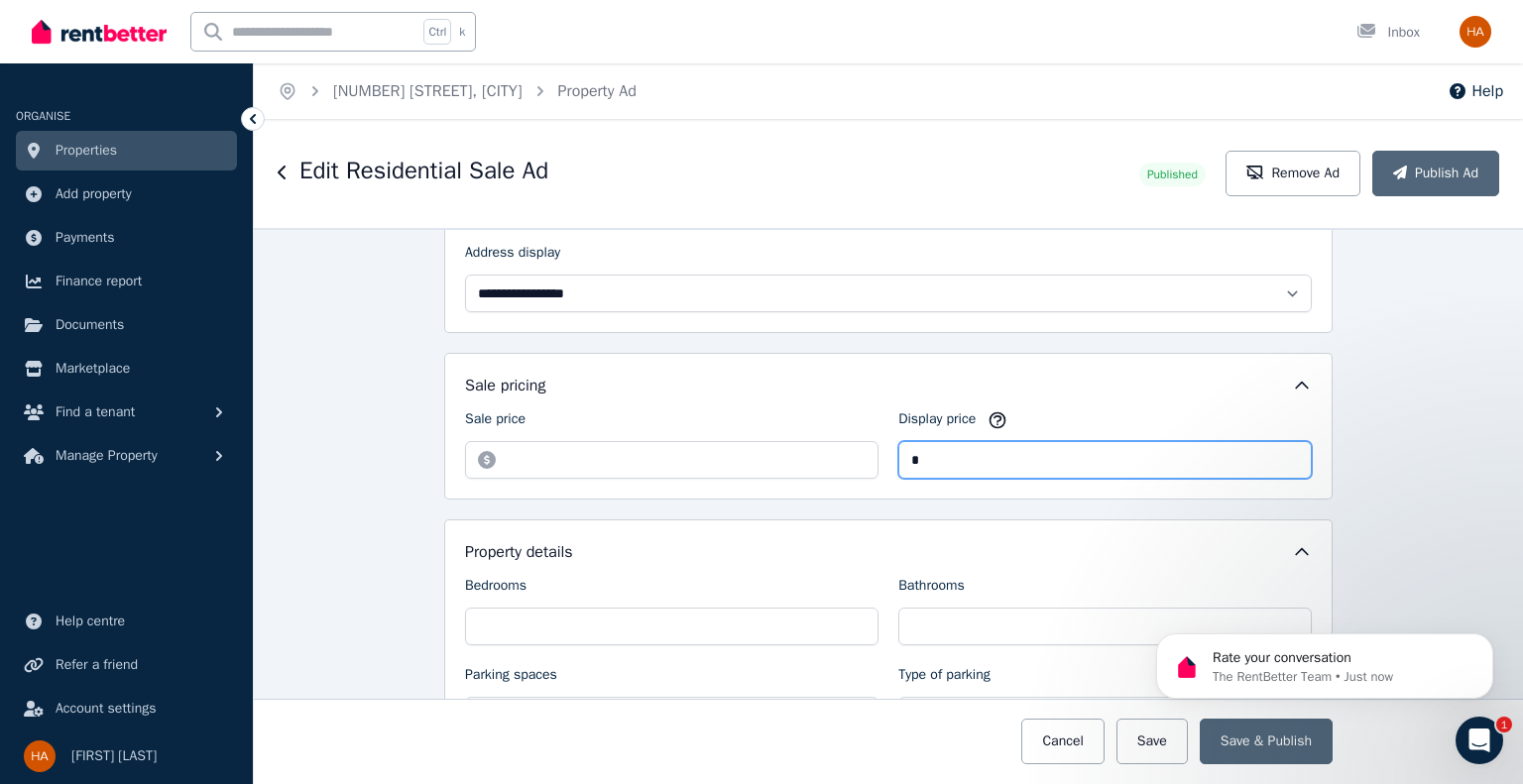 click on "*" at bounding box center (1105, 460) 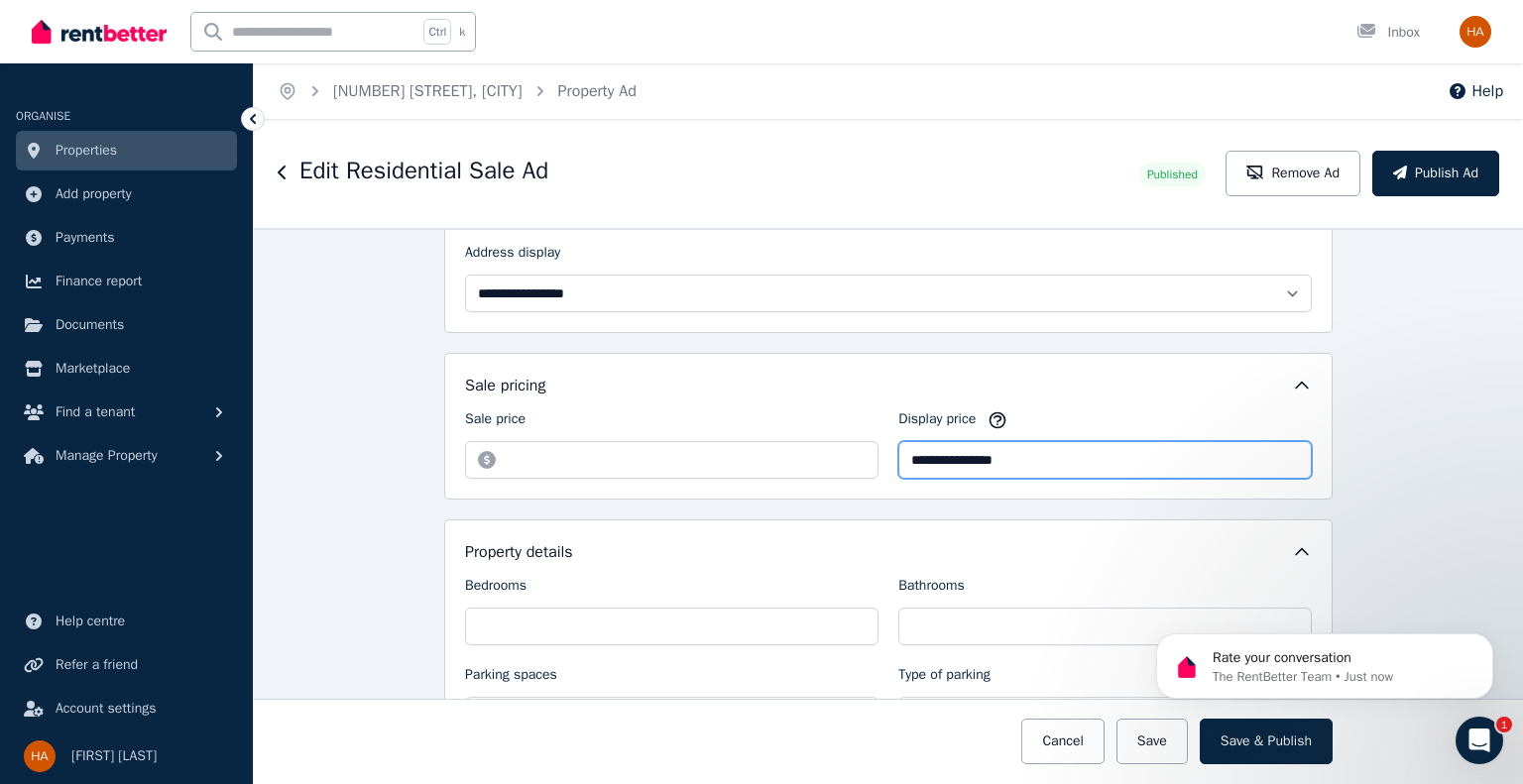 type on "**********" 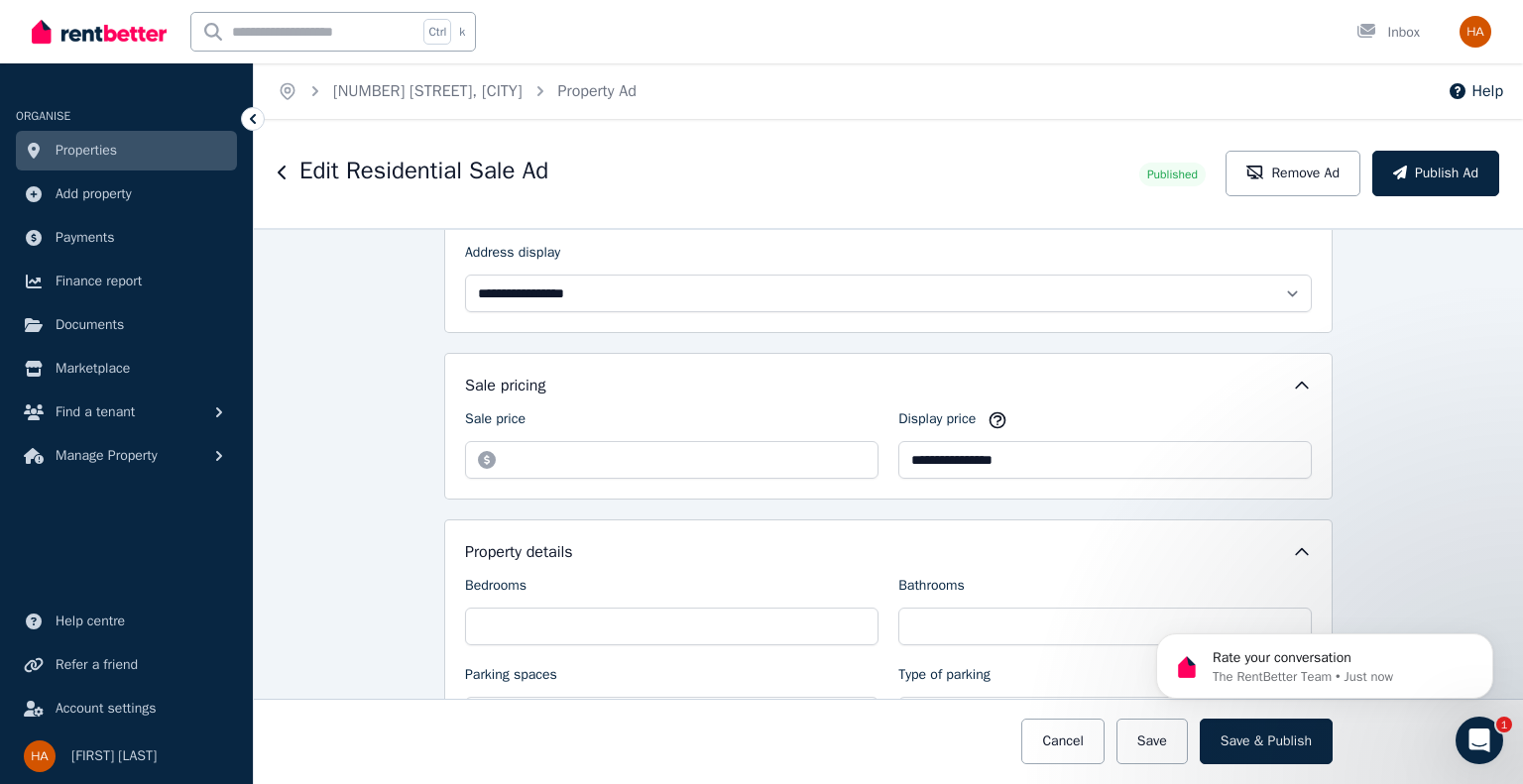 click 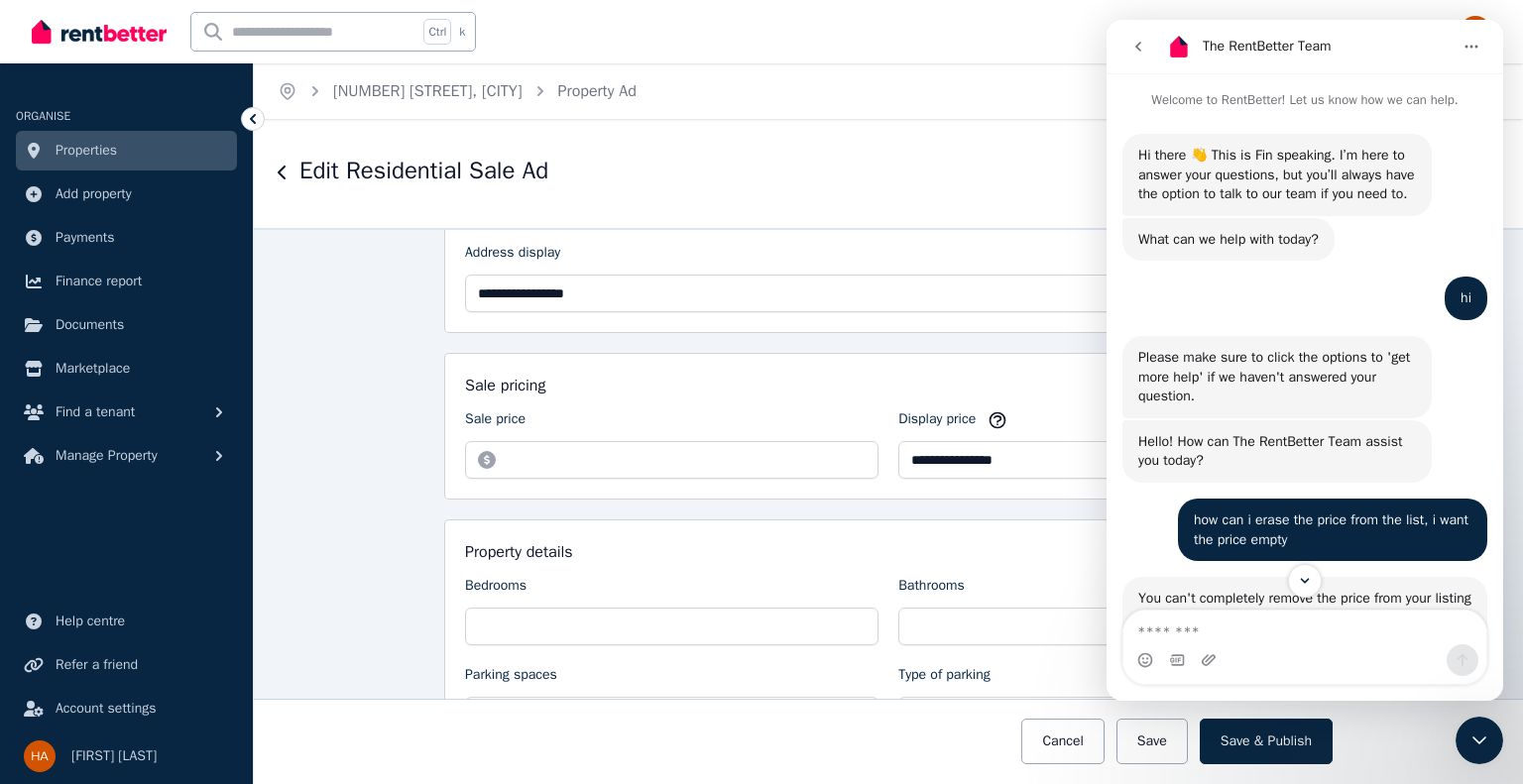 scroll, scrollTop: 218, scrollLeft: 0, axis: vertical 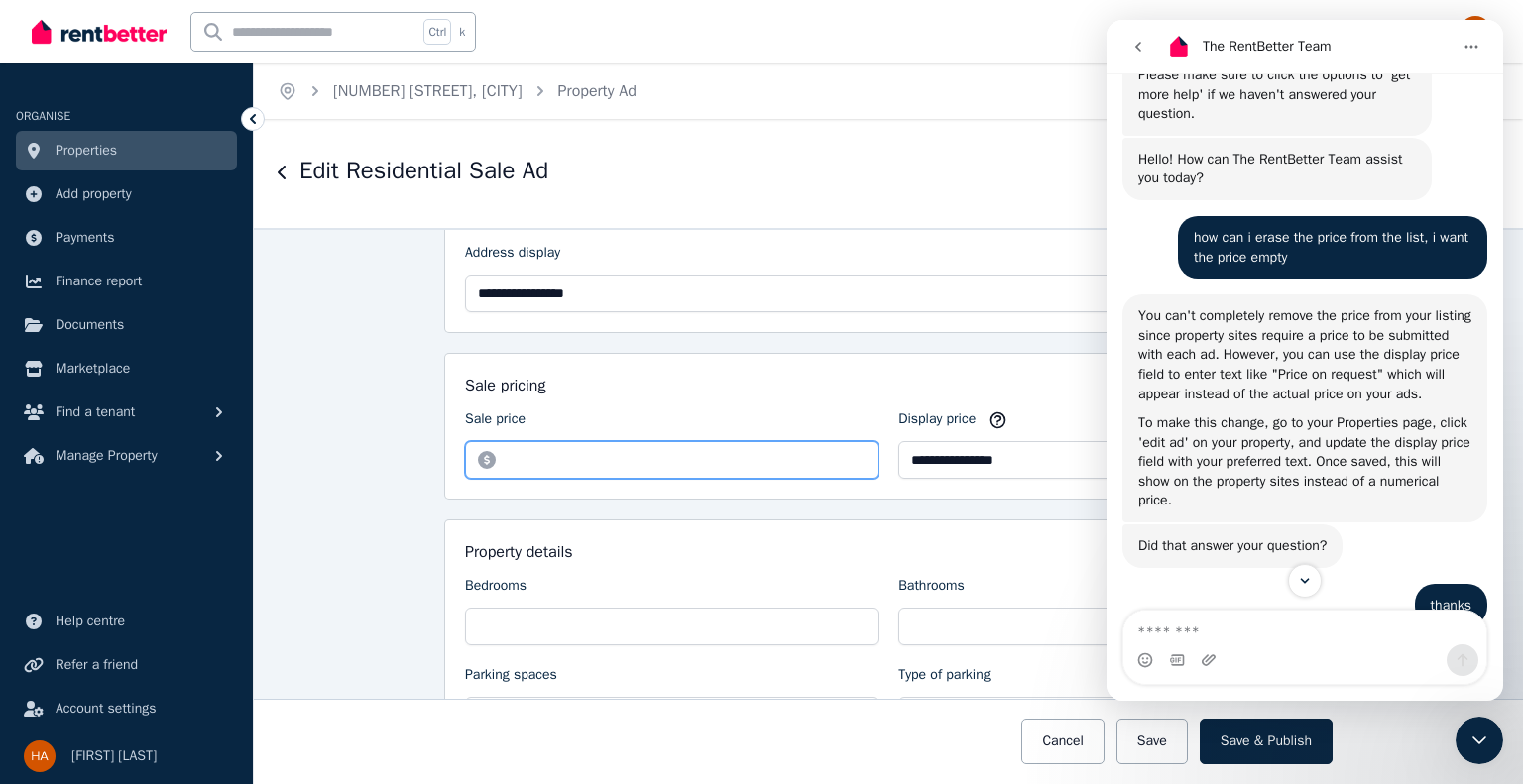 drag, startPoint x: 585, startPoint y: 462, endPoint x: 496, endPoint y: 464, distance: 89.02247 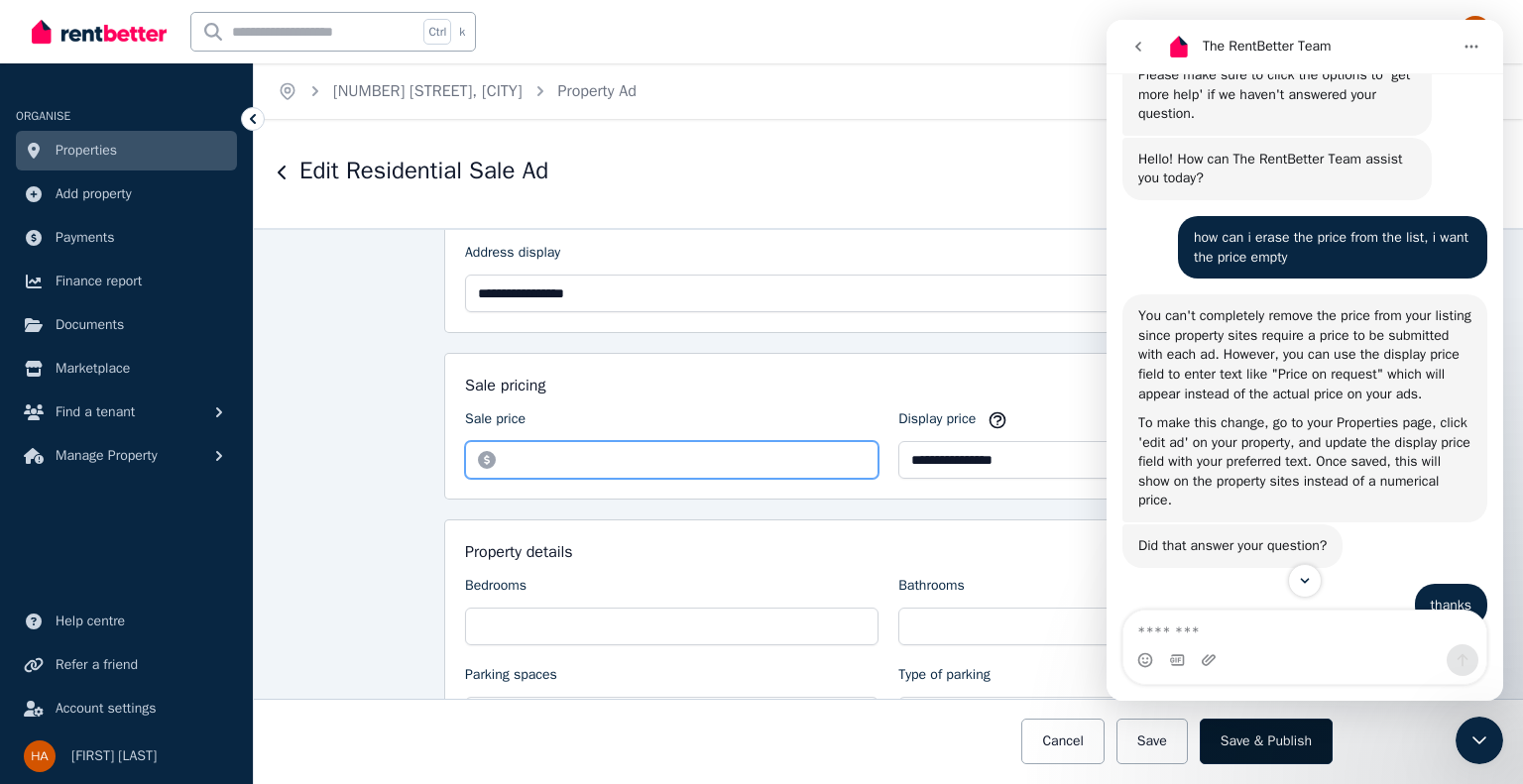 type on "******" 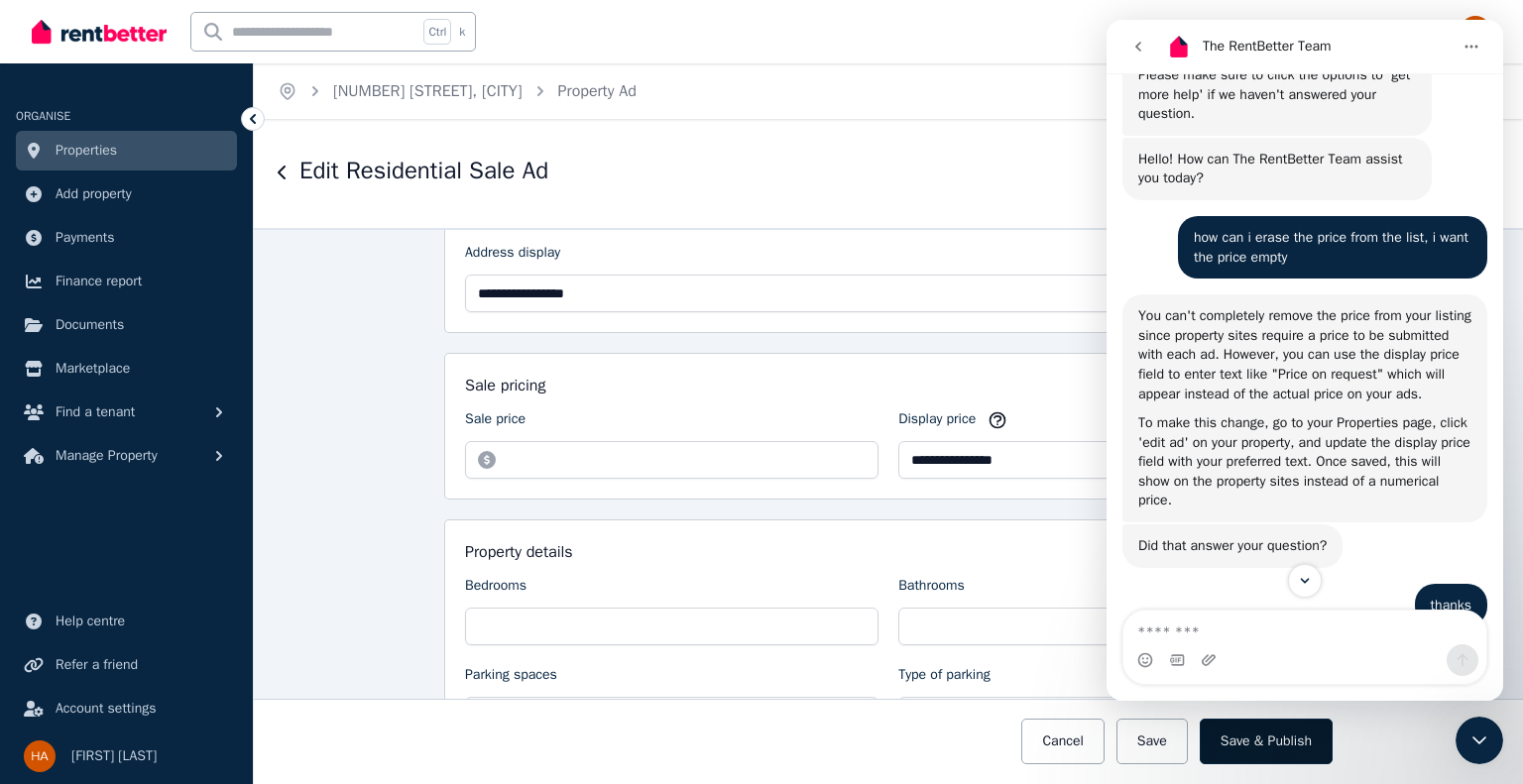 click on "Save & Publish" at bounding box center [1266, 741] 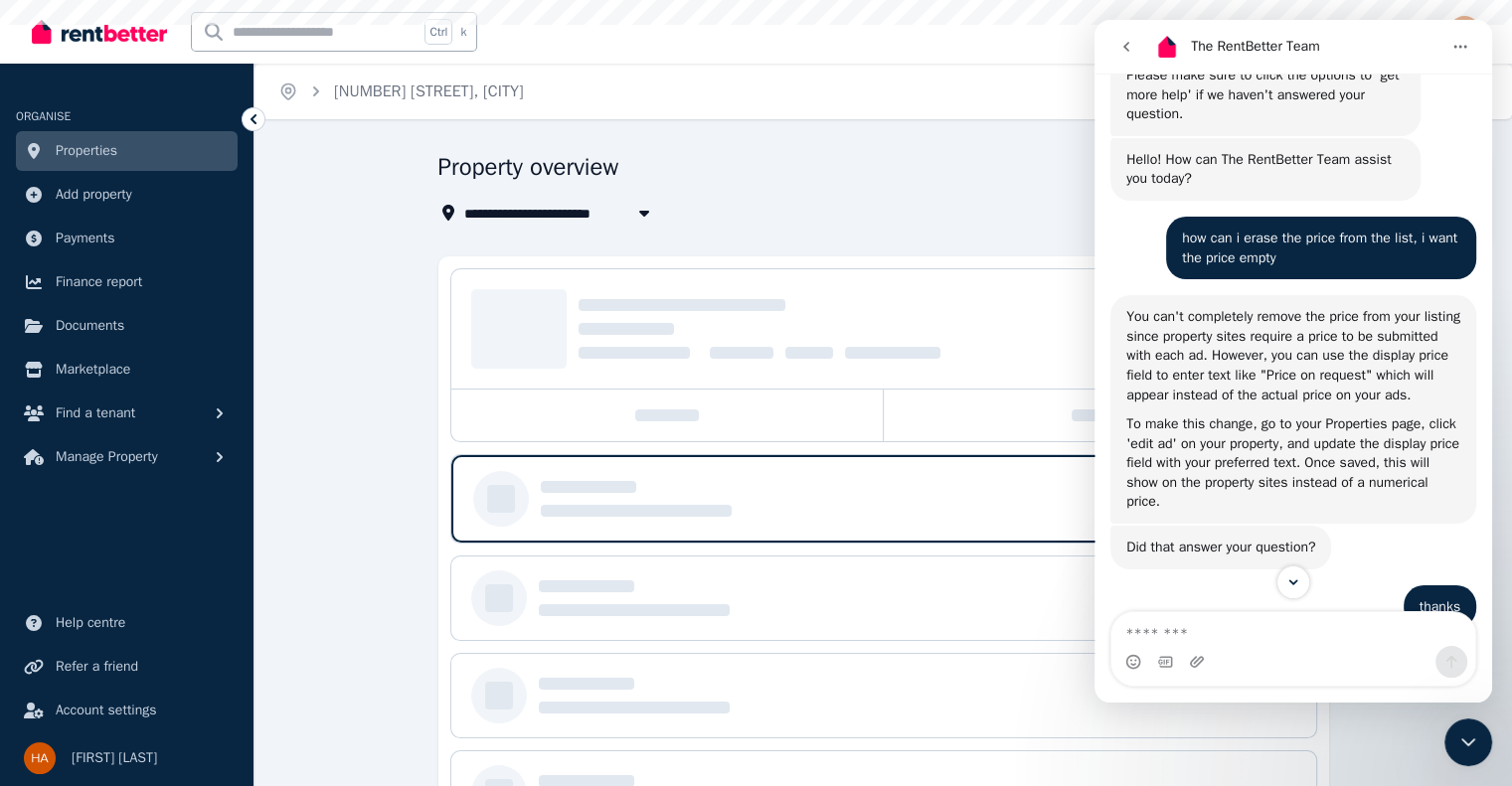 click 